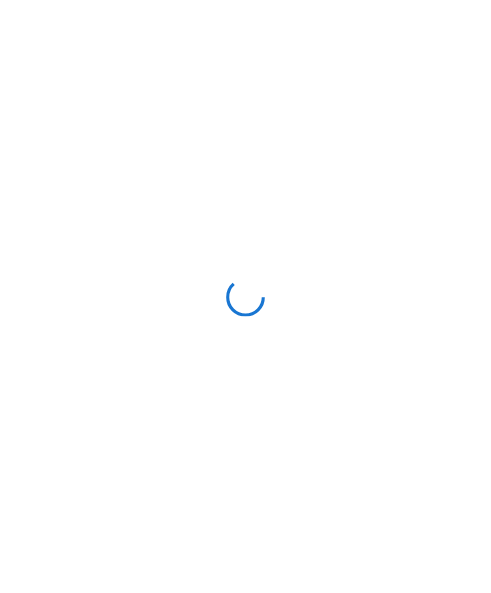 scroll, scrollTop: 0, scrollLeft: 0, axis: both 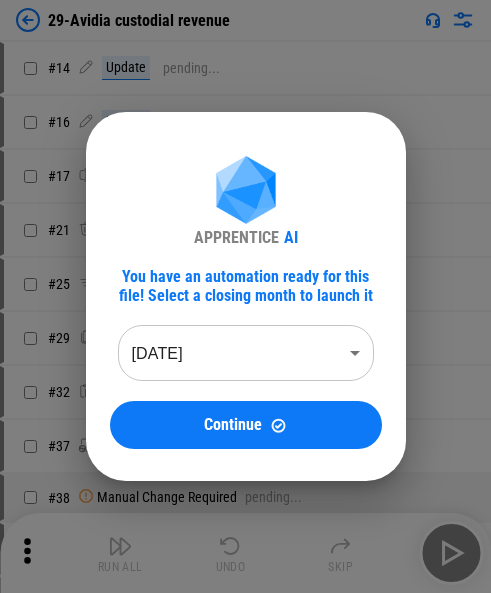 click on "APPRENTICE AI You have an automation ready for this file! Select a closing month to launch it Jun 2025 ******** ​ Continue" at bounding box center (246, 303) 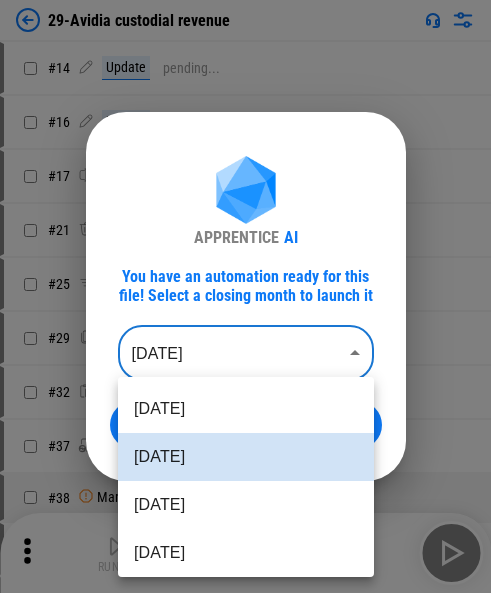 click on "29-Avidia custodial revenue  # 14 Update pending... # 16 Update pending... # 17 Rename Sheet pending... # 21 Clear pending... # 25 Apply Filter pending... # 29 Copy pending... # 32 Paste Values pending... # 37 Refresh Pivot Table pending... # 38 Manual Change Required pending... # 62 Insert Cells pending... # 66 Auto Fill pending... # 68 Update pending... # 69 Update pending... # 70 Update pending... # 75 Update pending... # 91 Update pending... # 107 Insert Cells pending... # 116 Insert Cells pending... # 122 Delete Cells pending... # 125 Copy pending... # 127 Paste pending... # 128 Copy pending... # 130 Paste pending... # 132 Update pending... # 136 Auto Fill pending... # 145 Auto Fill pending... Flow End Run All Undo Skip
APPRENTICE AI You have an automation ready for this file! Select a closing month to launch it Jun 2025 ******** ​ Continue Jul 2025 Jun 2025 May 2025 Apr 2025 Mar 2025 Feb 2025 Jan 2025 Dec 2024 Nov 2024 Oct 2024 Sep 2024 Aug 2024 Jul 2024 Jun 2024 May 2024 Apr 2024" at bounding box center [245, 296] 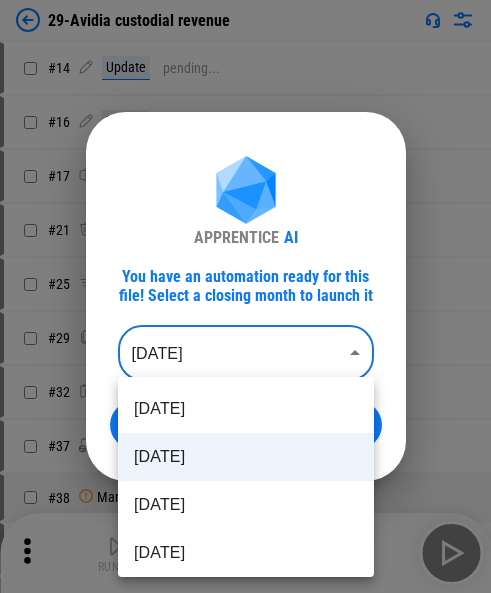 click on "Jun 2025" at bounding box center [246, 457] 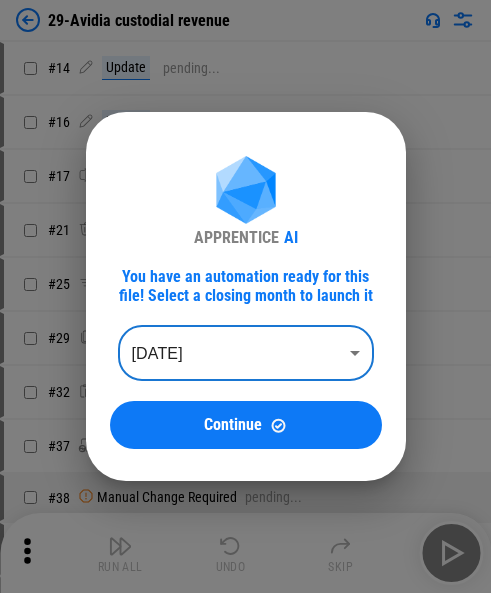 click on "29-Avidia custodial revenue  # 14 Update pending... # 16 Update pending... # 17 Rename Sheet pending... # 21 Clear pending... # 25 Apply Filter pending... # 29 Copy pending... # 32 Paste Values pending... # 37 Refresh Pivot Table pending... # 38 Manual Change Required pending... # 62 Insert Cells pending... # 66 Auto Fill pending... # 68 Update pending... # 69 Update pending... # 70 Update pending... # 75 Update pending... # 91 Update pending... # 107 Insert Cells pending... # 116 Insert Cells pending... # 122 Delete Cells pending... # 125 Copy pending... # 127 Paste pending... # 128 Copy pending... # 130 Paste pending... # 132 Update pending... # 136 Auto Fill pending... # 145 Auto Fill pending... Flow End Run All Undo Skip
APPRENTICE AI You have an automation ready for this file! Select a closing month to launch it Jun 2025 ******** ​ Continue" at bounding box center (245, 296) 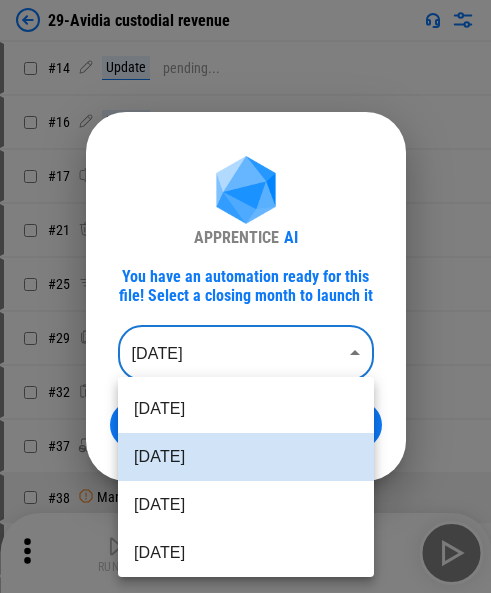 click on "May 2025" at bounding box center [246, 505] 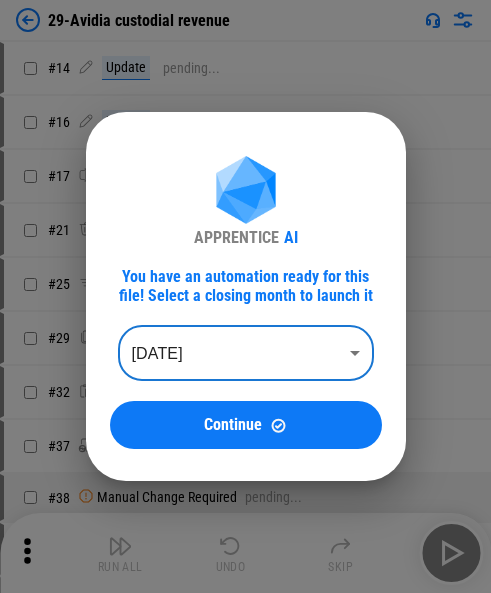 click on "Continue" at bounding box center (233, 425) 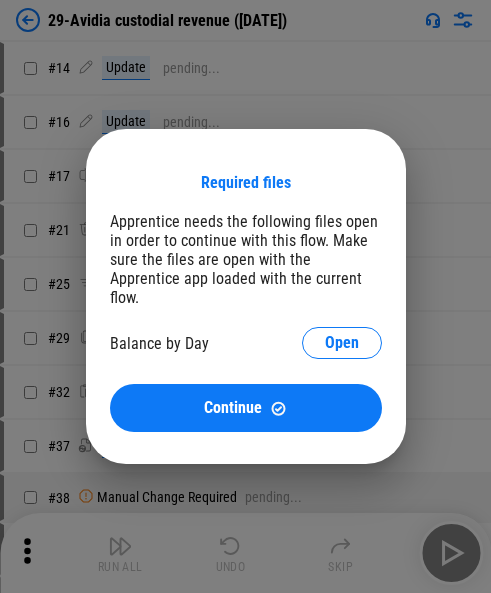click on "Balance by Day Open" at bounding box center (246, 345) 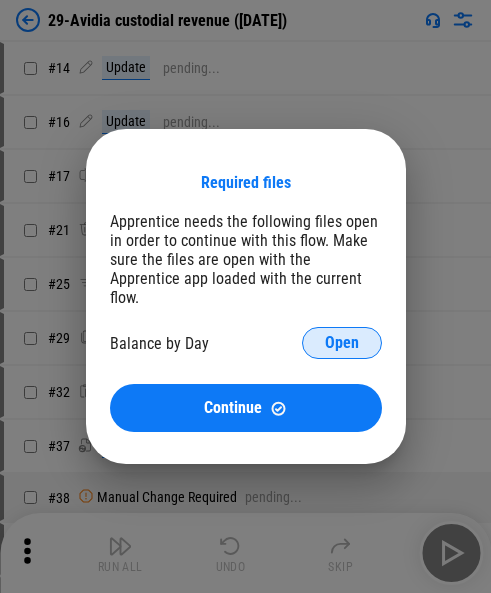 click on "Open" at bounding box center [342, 343] 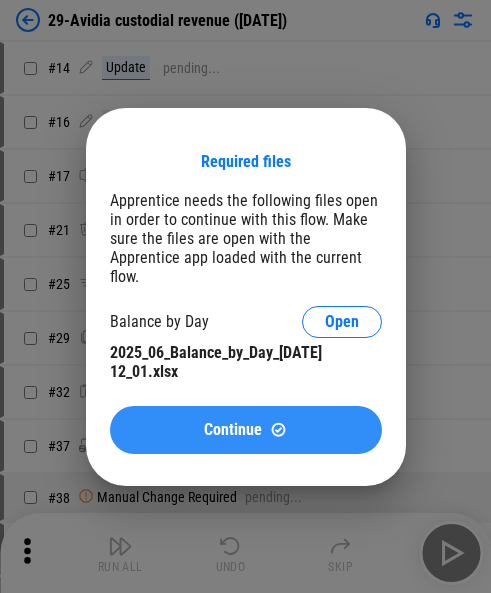 click at bounding box center (278, 429) 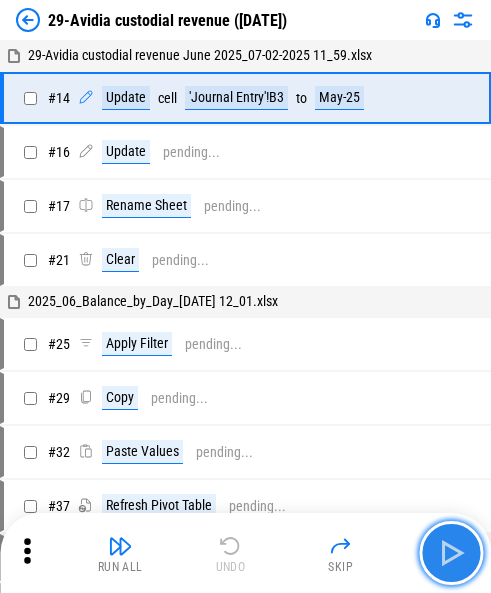 click at bounding box center [451, 553] 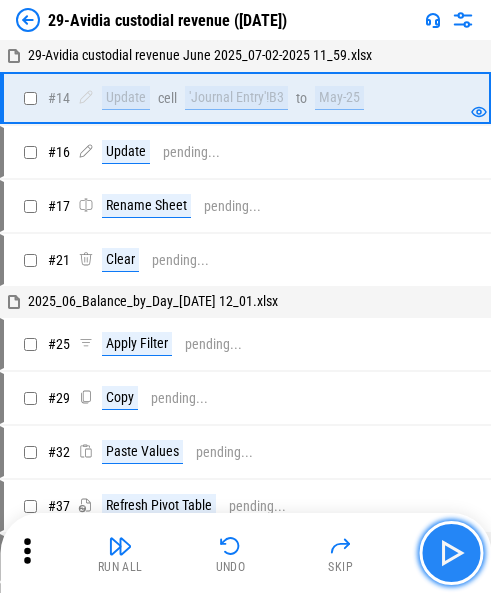 click at bounding box center [451, 553] 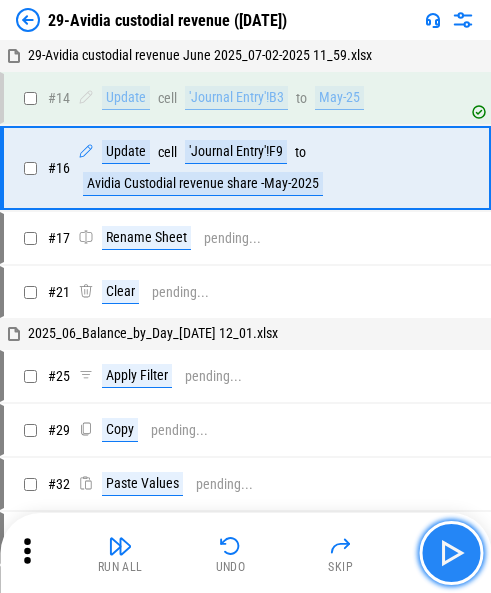 click at bounding box center [451, 553] 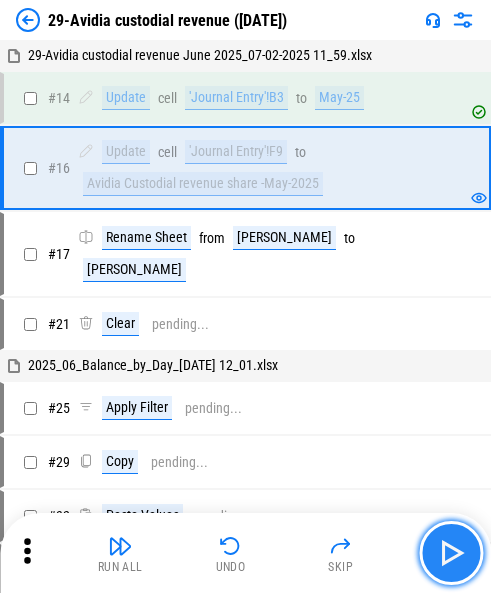 click at bounding box center (451, 553) 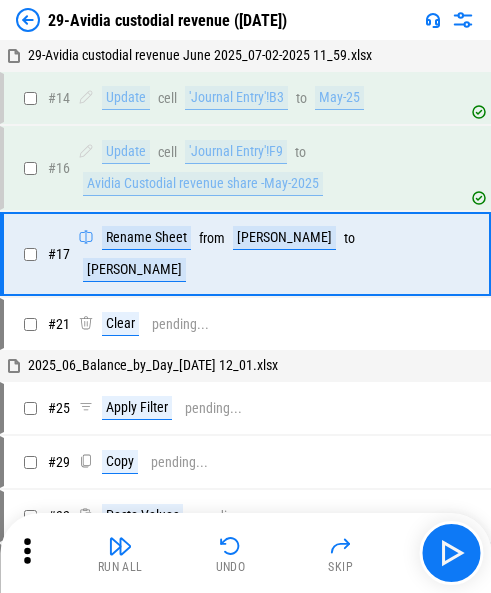 click at bounding box center [28, 20] 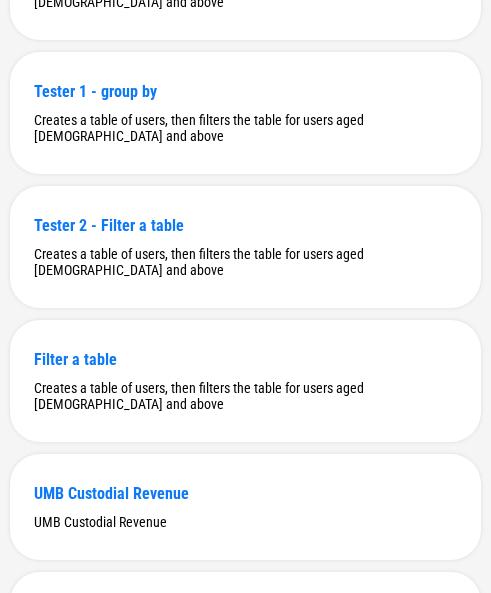 scroll, scrollTop: 400, scrollLeft: 0, axis: vertical 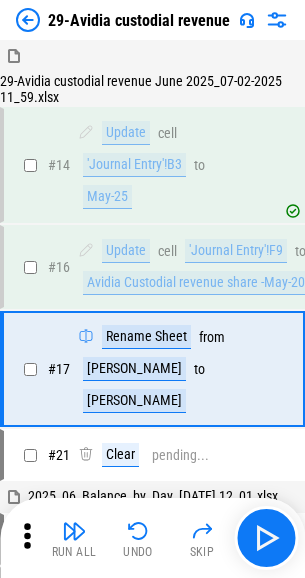 click at bounding box center (28, 20) 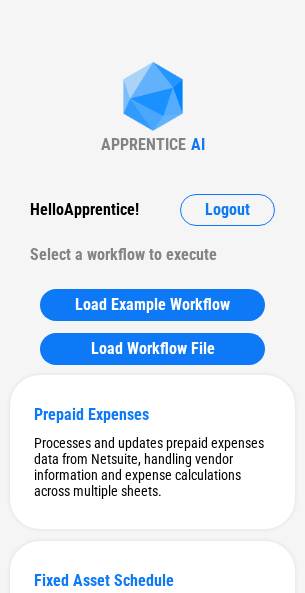 click on "APPRENTICE AI Hello  Apprentice ! Logout Select a workflow to execute Load Example Workflow Load Workflow File Prepaid Expenses Processes and updates prepaid expenses data from Netsuite, handling vendor information and expense calculations across multiple sheets. Fixed Asset Schedule Importing new data from NetSuite or processing existing data. Supports vendor management, fixed asset class updates, and monthly entry generation for both Public Holdings and Matador subsidiaries. Hedging Workflow to handle hedging operations including importing and processing data from Poalim and FairValue files and updating the month sheet accordingly Leases adds new month rows to all sheets, and updates Lead sheet accordingly Digital Content Capitalization Importing and processing trial balance data, update formulas in allocation table, and update formulas in JE for the new month. SBC importing new Expense table, removing zeroes, updating pivot table and adding new month column JE for Hedging Vendors Fill the vendor column DD" at bounding box center (152, 5428) 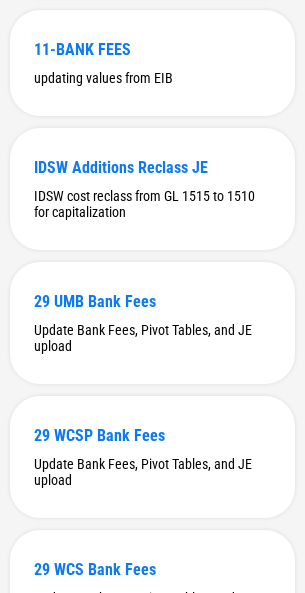 scroll, scrollTop: 6142, scrollLeft: 0, axis: vertical 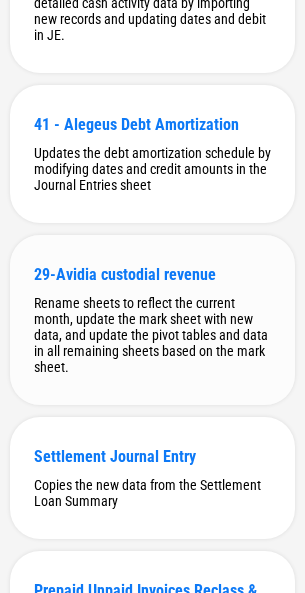 click on "29-Avidia custodial revenue" at bounding box center [152, 274] 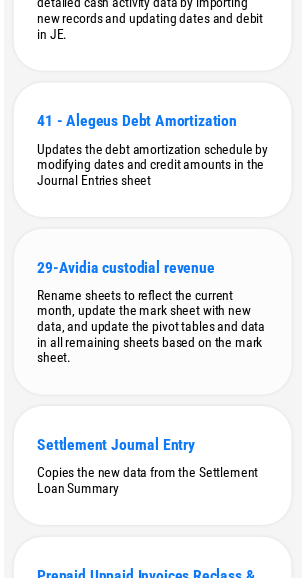 scroll, scrollTop: 0, scrollLeft: 0, axis: both 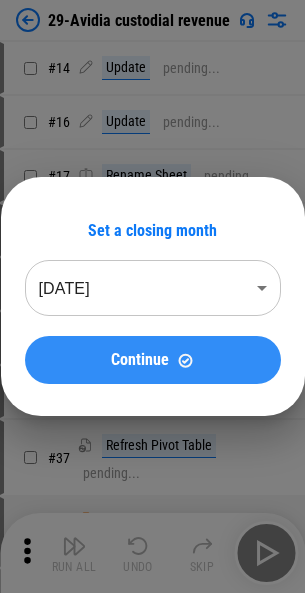 click on "Continue" at bounding box center [153, 360] 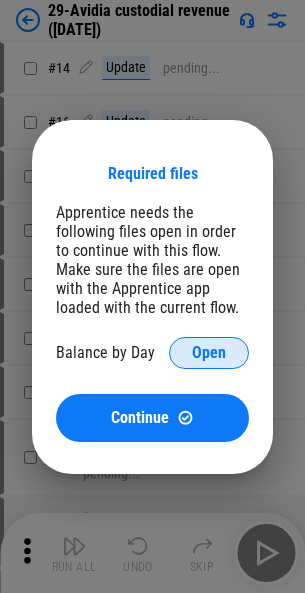 click on "Open" at bounding box center (209, 353) 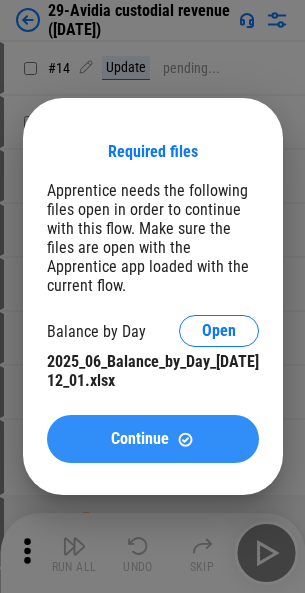 click on "Continue" at bounding box center (153, 439) 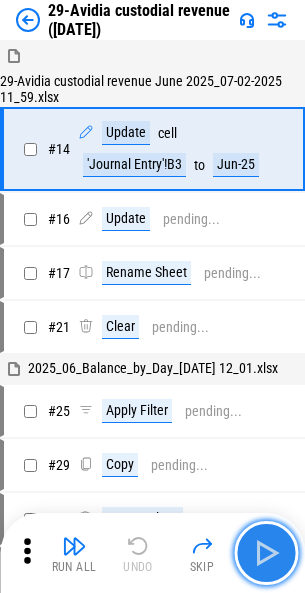 click at bounding box center [266, 553] 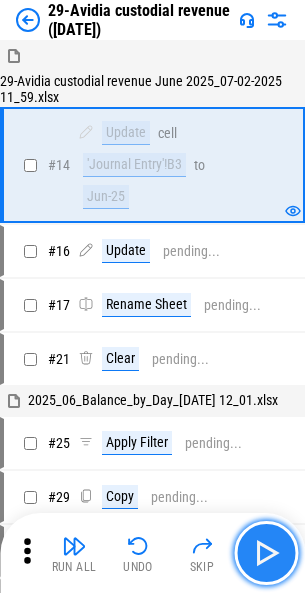 click at bounding box center [266, 553] 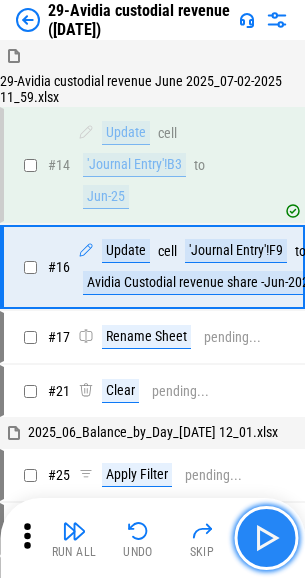 click at bounding box center [266, 538] 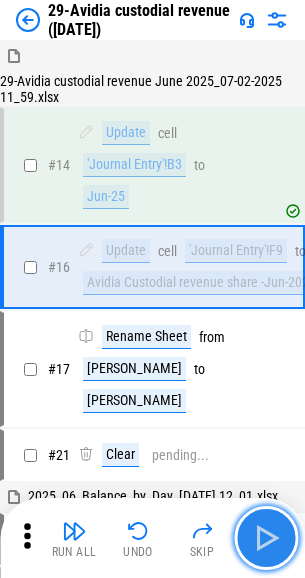 click at bounding box center (266, 538) 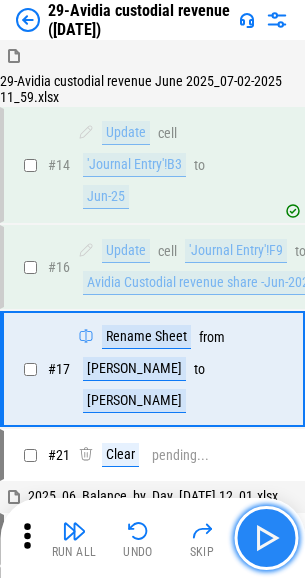 click at bounding box center [266, 538] 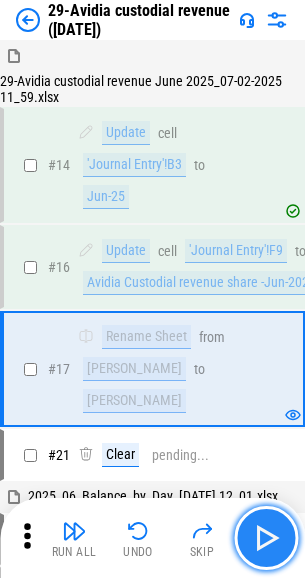 click at bounding box center (266, 538) 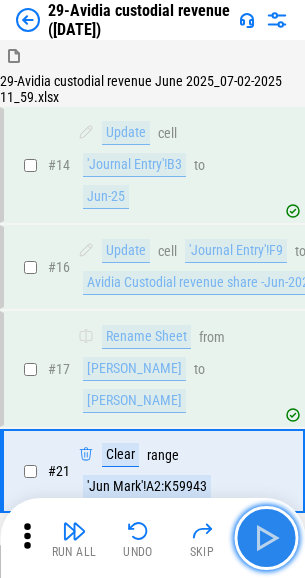 click at bounding box center (266, 538) 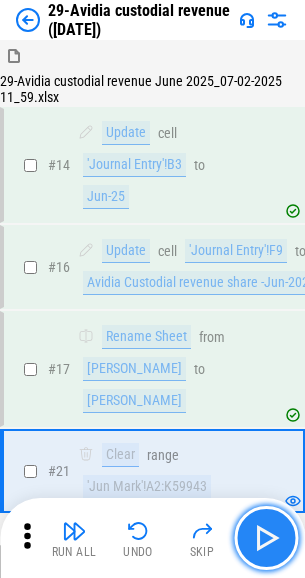 click at bounding box center (266, 538) 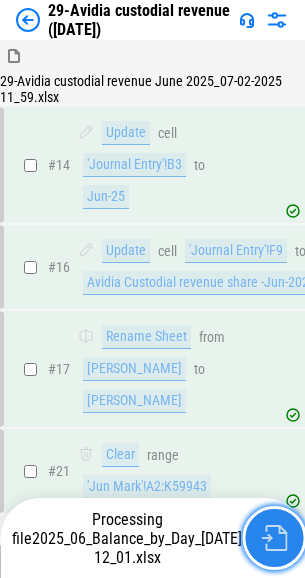 click at bounding box center [274, 538] 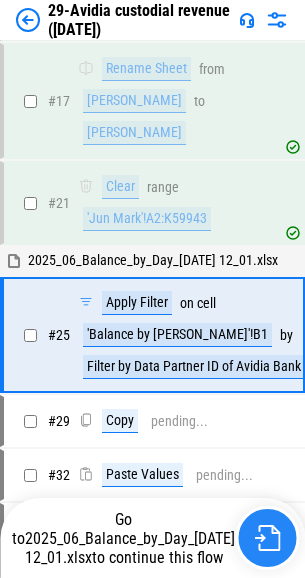 scroll, scrollTop: 284, scrollLeft: 0, axis: vertical 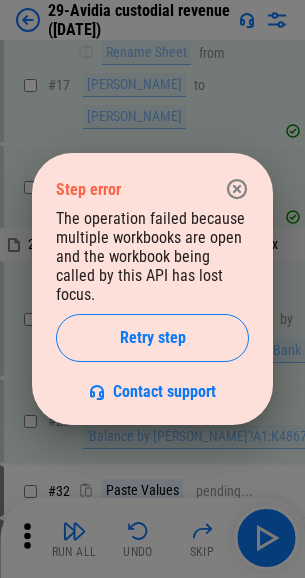 click on "Step error The operation failed because multiple workbooks are open and the workbook being called by this API has lost focus. Retry step Contact support" at bounding box center (152, 289) 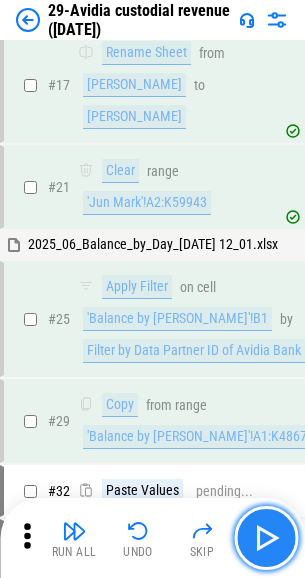 click at bounding box center (266, 538) 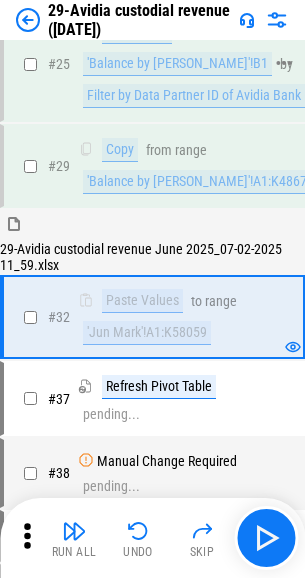 scroll, scrollTop: 439, scrollLeft: 0, axis: vertical 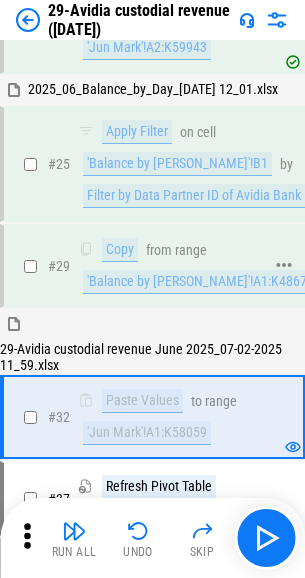 click on "'Balance by [PERSON_NAME]'!A1:K486711" at bounding box center (204, 282) 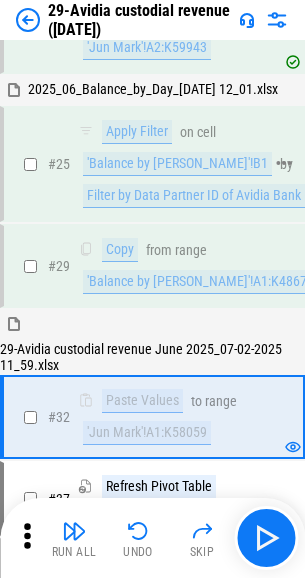 click on "Apply Filter on cell 'Balance by Day'!B1 by Filter by Data Partner ID of Avidia Bank" at bounding box center [194, 164] 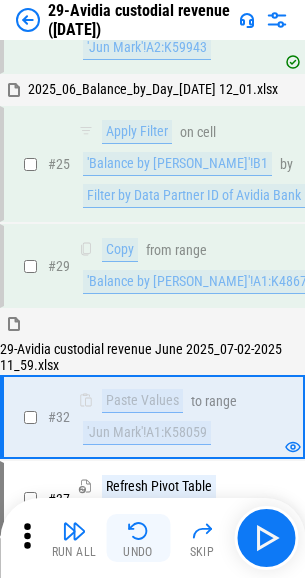 click at bounding box center (138, 531) 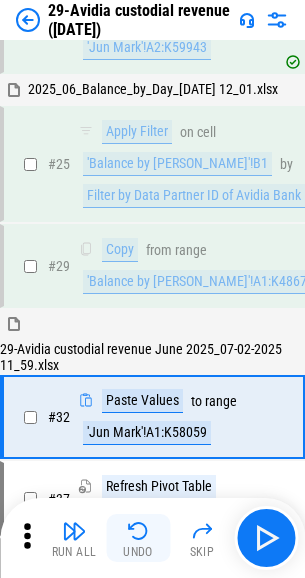 click at bounding box center [138, 531] 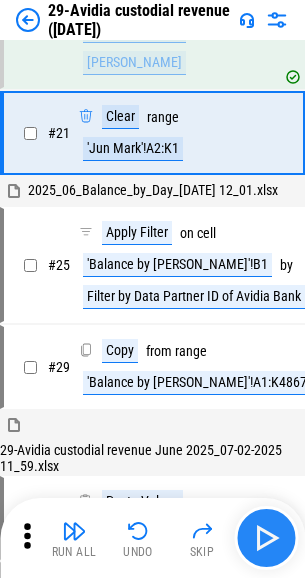 scroll, scrollTop: 152, scrollLeft: 0, axis: vertical 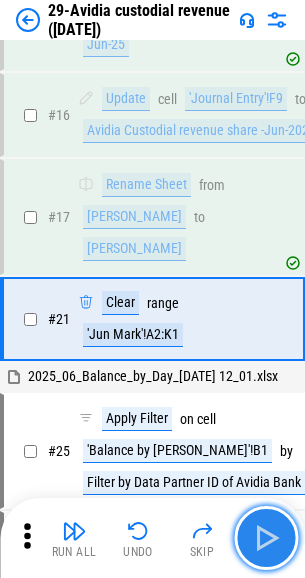 click at bounding box center (266, 538) 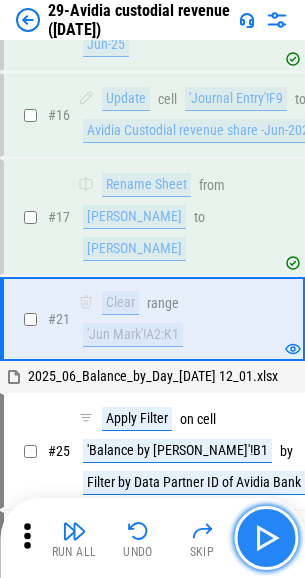 click at bounding box center [266, 538] 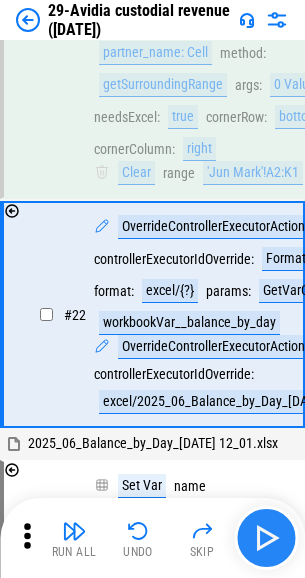 scroll, scrollTop: 6254, scrollLeft: 0, axis: vertical 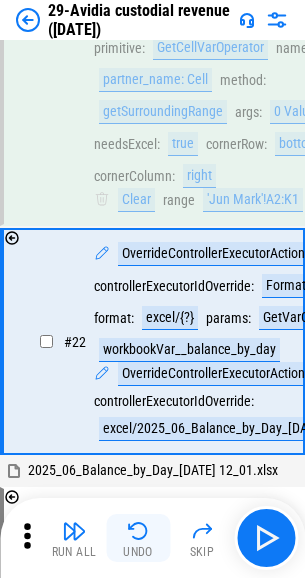 click on "Undo" at bounding box center (138, 538) 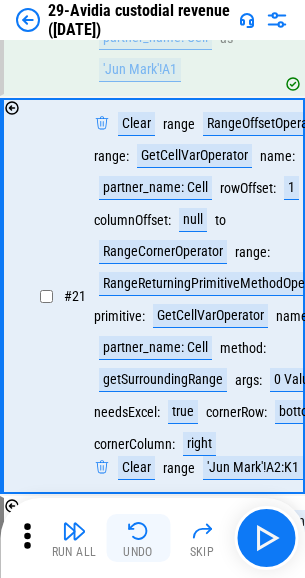 scroll, scrollTop: 5940, scrollLeft: 0, axis: vertical 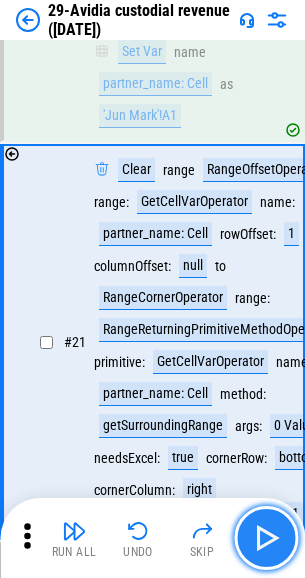 click at bounding box center [266, 538] 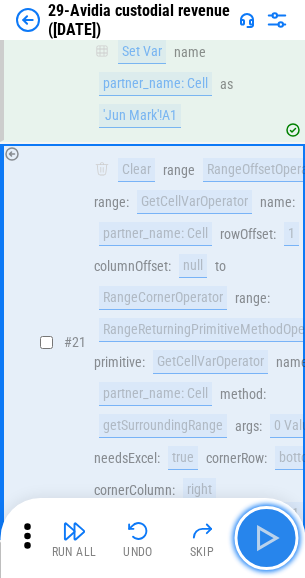 click at bounding box center [266, 538] 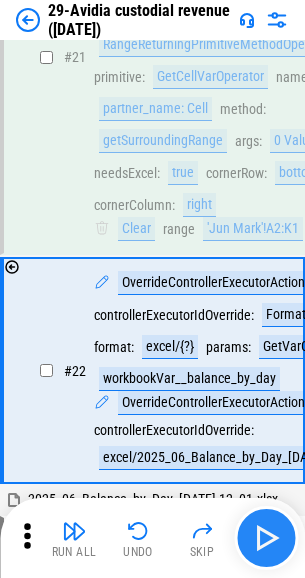 scroll, scrollTop: 6254, scrollLeft: 0, axis: vertical 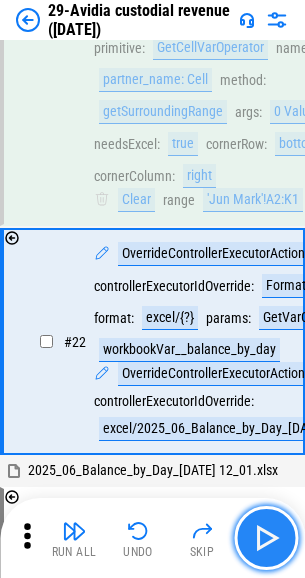 click at bounding box center [266, 538] 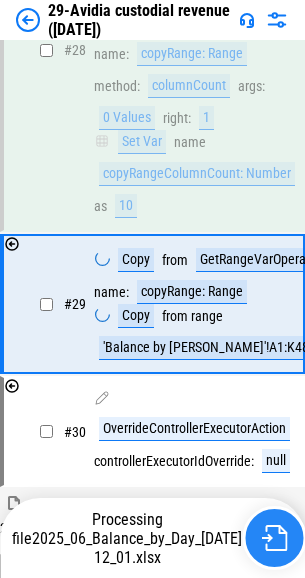 scroll, scrollTop: 8645, scrollLeft: 0, axis: vertical 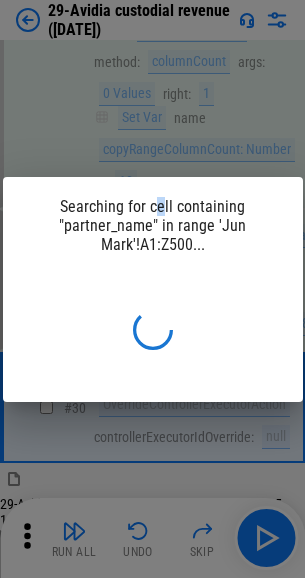 click on "Searching for cell containing "partner_name" in range 'Jun Mark'!A1:Z500..." at bounding box center (152, 289) 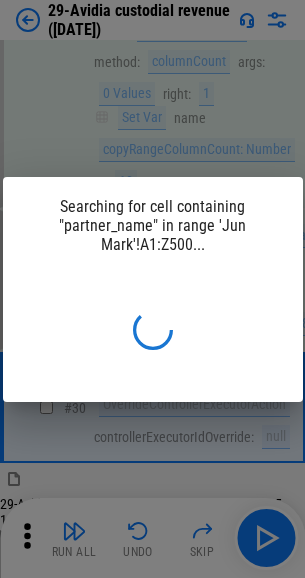 click on "Searching for cell containing "partner_name" in range 'Jun Mark'!A1:Z500..." at bounding box center (152, 289) 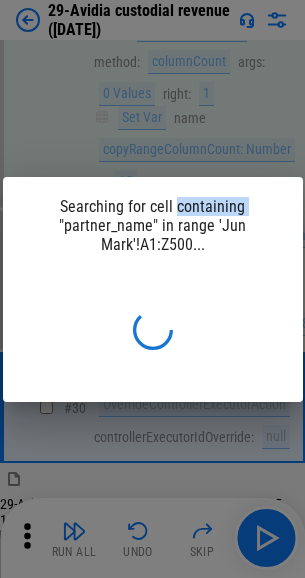 click on "Searching for cell containing "partner_name" in range 'Jun Mark'!A1:Z500..." at bounding box center (153, 225) 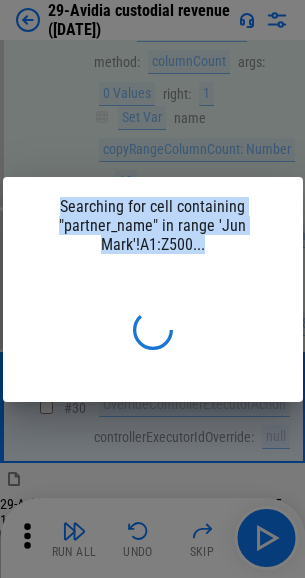 click on "Searching for cell containing "partner_name" in range 'Jun Mark'!A1:Z500..." at bounding box center (153, 225) 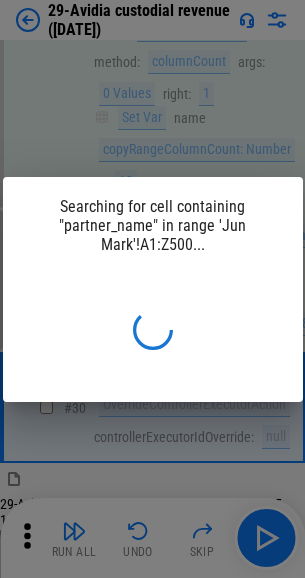 click on "Searching for cell containing "partner_name" in range 'Jun Mark'!A1:Z500..." at bounding box center [152, 289] 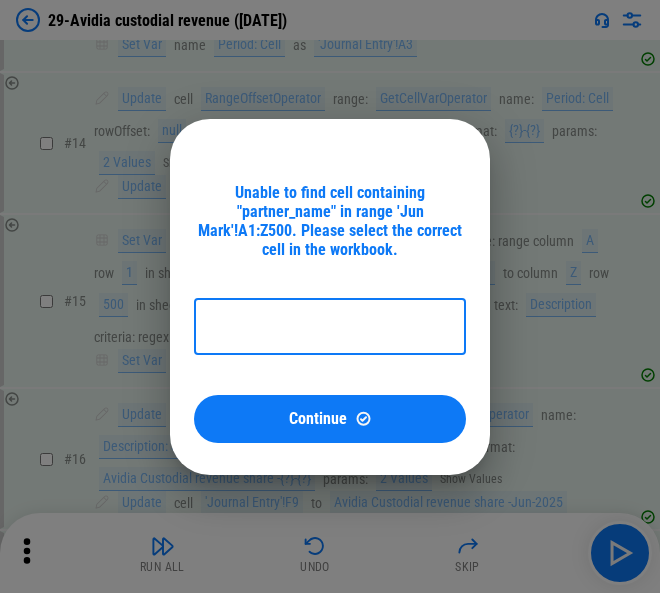 scroll, scrollTop: 1500, scrollLeft: 0, axis: vertical 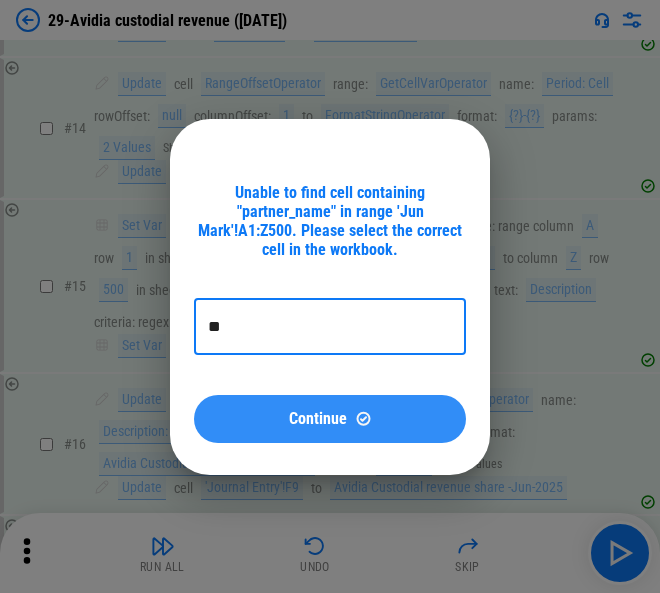 type on "**" 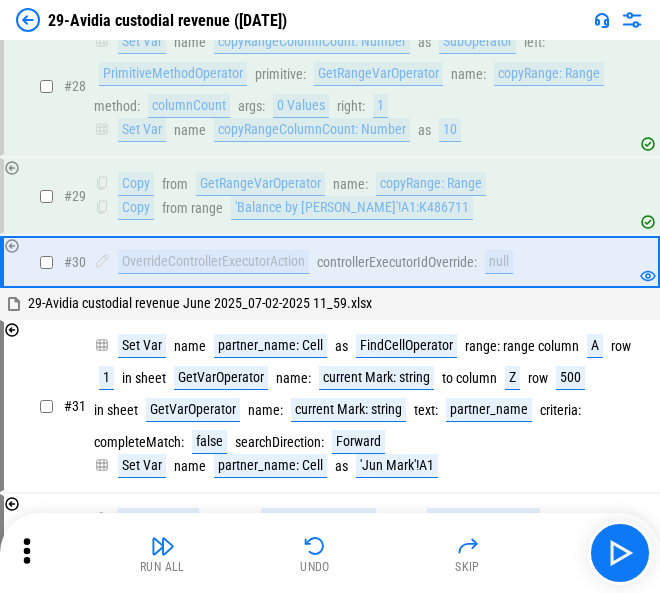 scroll, scrollTop: 3700, scrollLeft: 0, axis: vertical 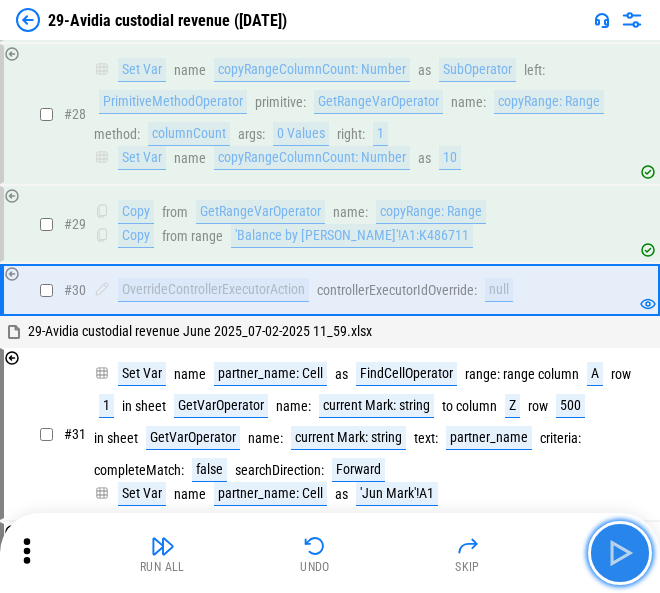 click at bounding box center [620, 553] 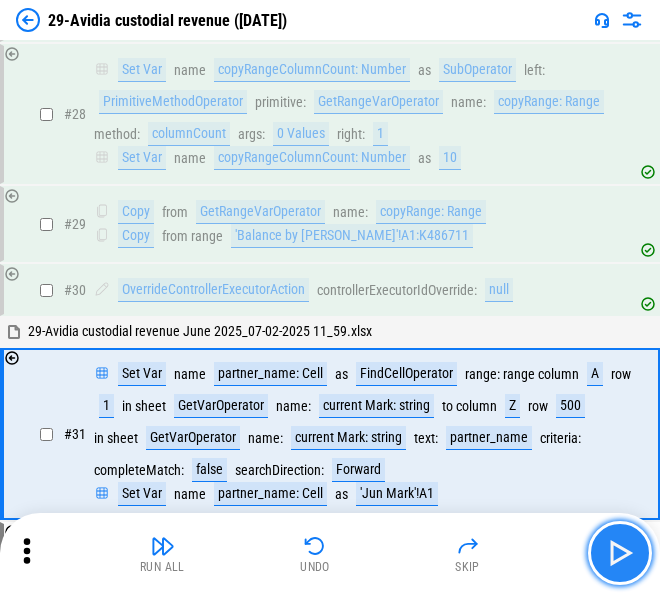 click at bounding box center (620, 553) 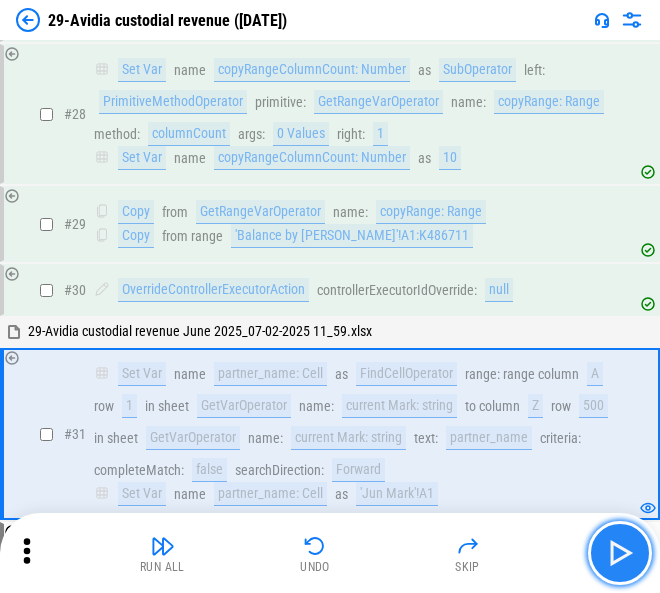 click at bounding box center (620, 553) 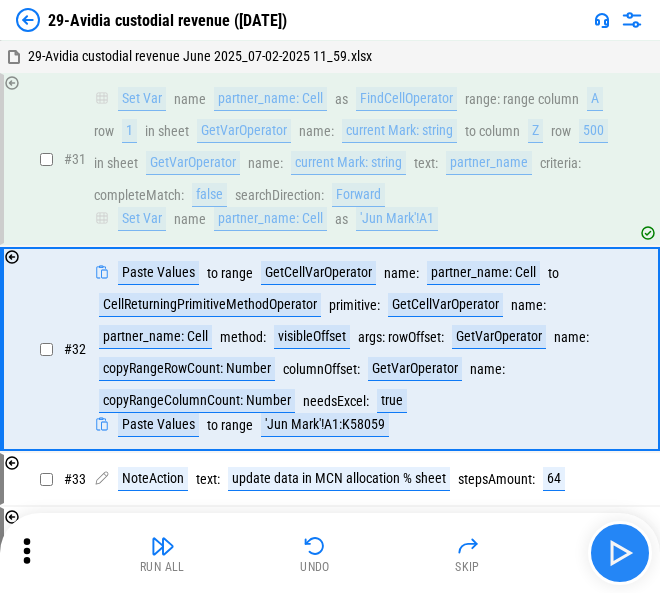 scroll, scrollTop: 3996, scrollLeft: 0, axis: vertical 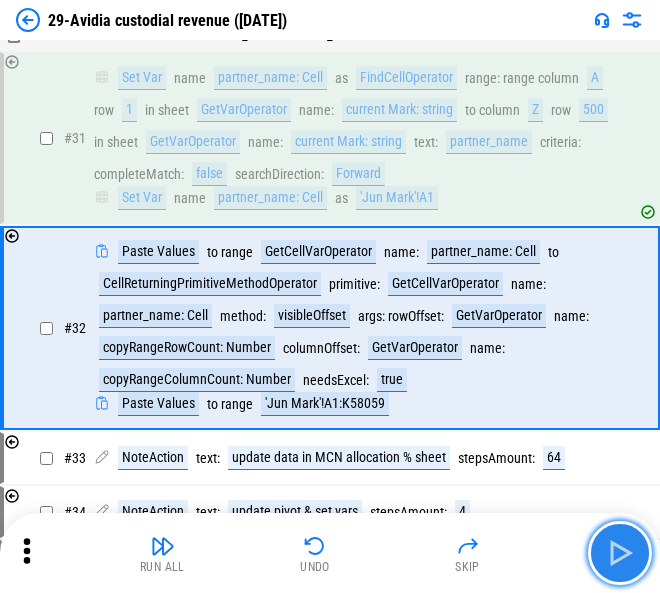 click at bounding box center (620, 553) 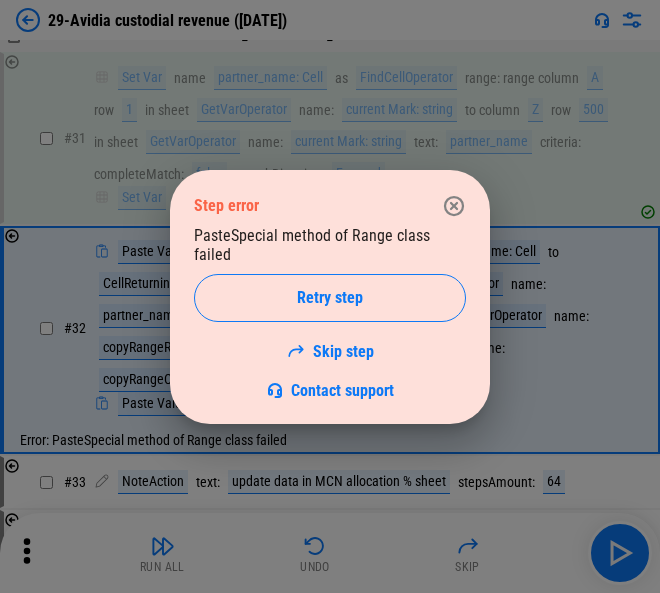 click 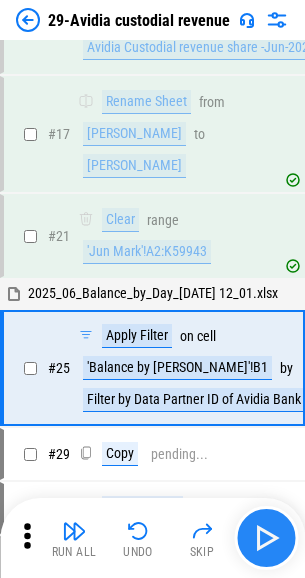 scroll, scrollTop: 284, scrollLeft: 0, axis: vertical 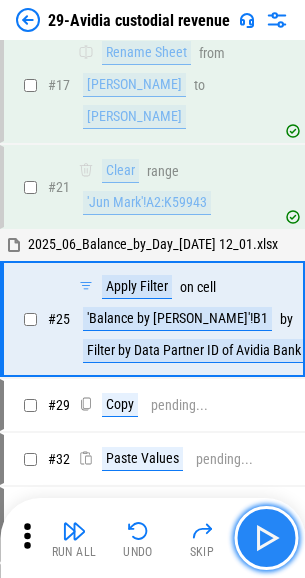 click at bounding box center (266, 538) 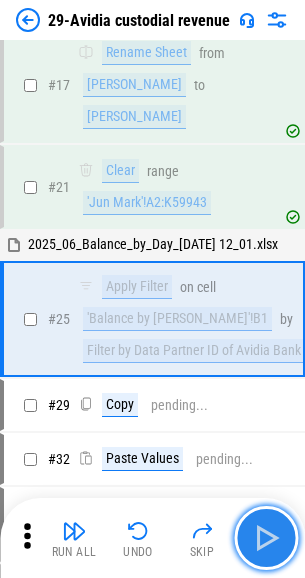 click at bounding box center [266, 538] 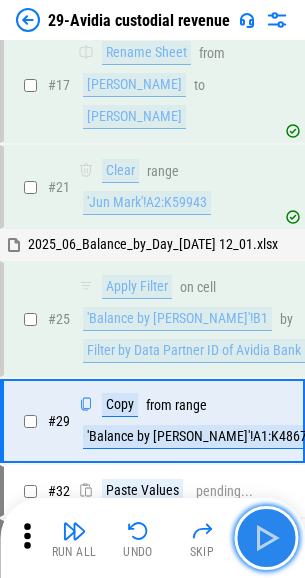 click at bounding box center [266, 538] 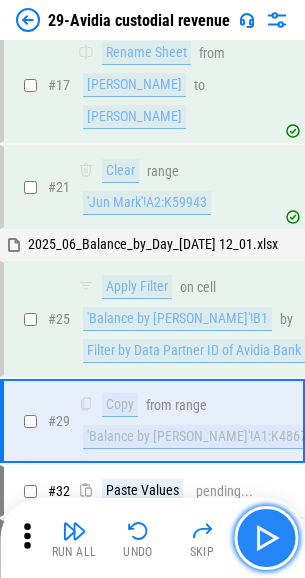click at bounding box center [266, 538] 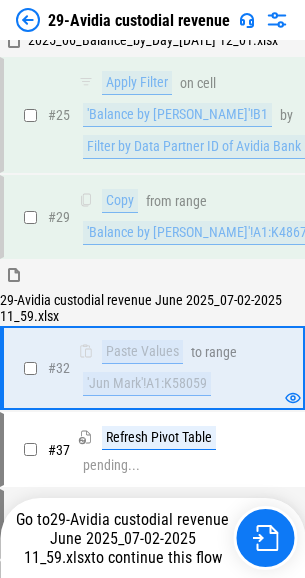 scroll, scrollTop: 539, scrollLeft: 0, axis: vertical 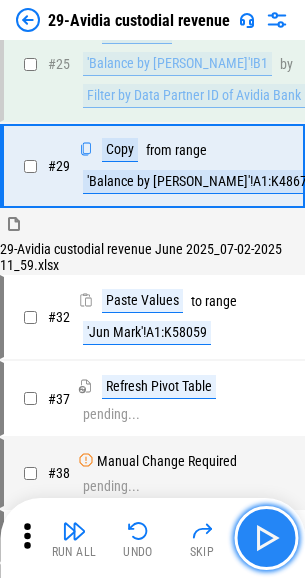 click at bounding box center [266, 538] 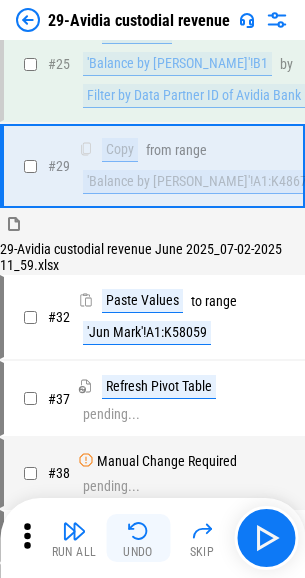 click at bounding box center [138, 531] 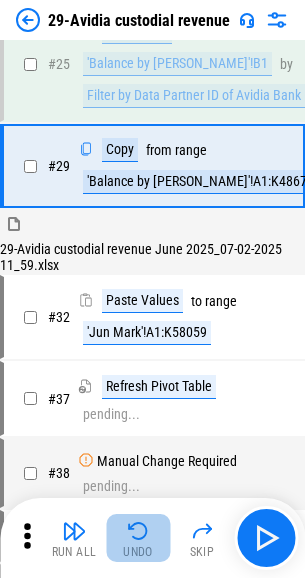 click at bounding box center (138, 531) 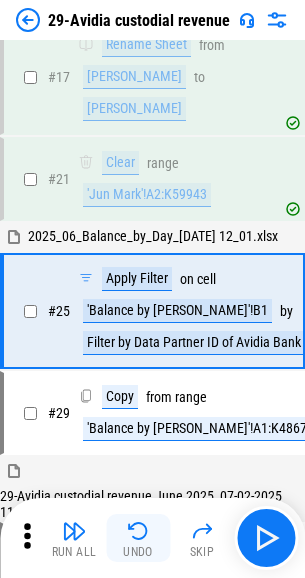 scroll, scrollTop: 284, scrollLeft: 0, axis: vertical 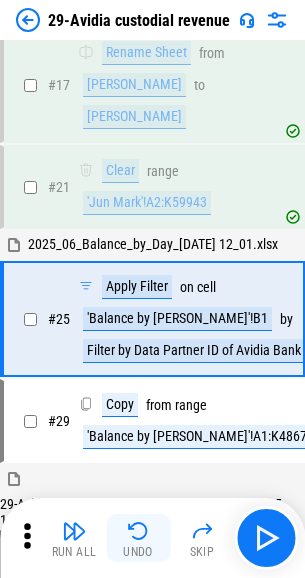 click at bounding box center (138, 531) 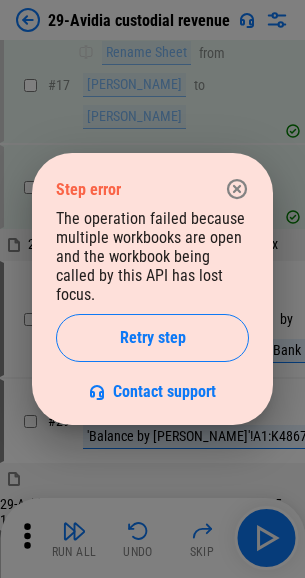 click on "The operation failed because multiple workbooks are open and the workbook being called by this API has lost focus. Retry step Contact support" at bounding box center [152, 305] 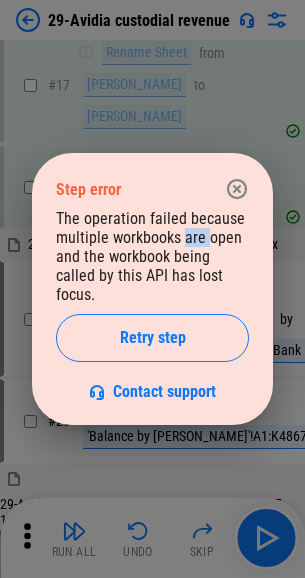 click on "The operation failed because multiple workbooks are open and the workbook being called by this API has lost focus. Retry step Contact support" at bounding box center (152, 305) 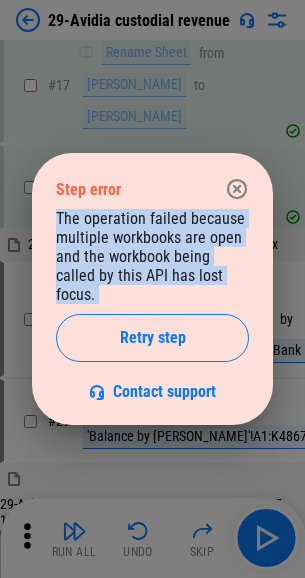 click on "The operation failed because multiple workbooks are open and the workbook being called by this API has lost focus. Retry step Contact support" at bounding box center (152, 305) 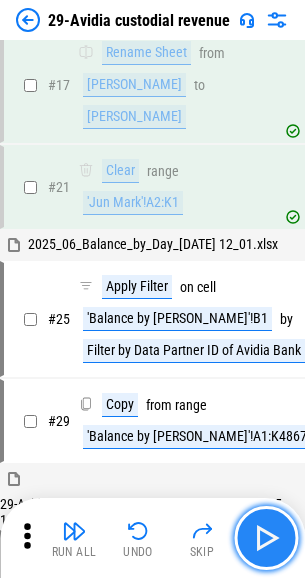 click at bounding box center [266, 538] 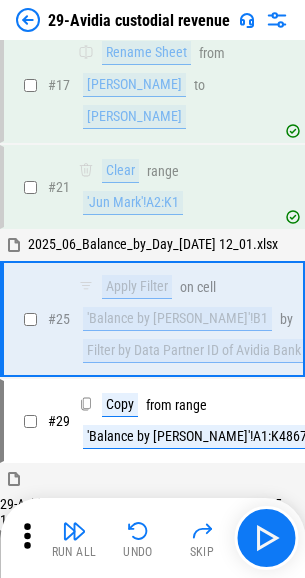 click 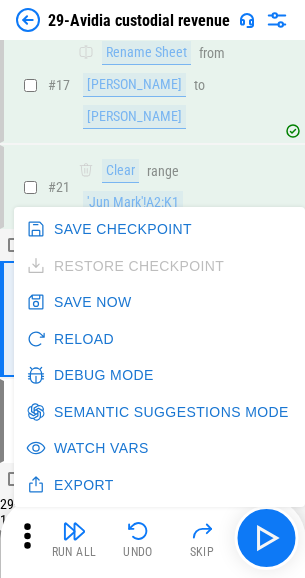 click on "Debug Mode" at bounding box center (92, 375) 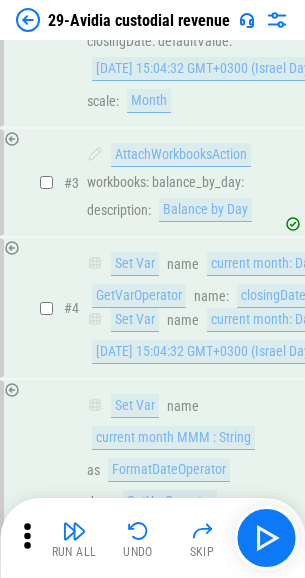 scroll, scrollTop: 4626, scrollLeft: 0, axis: vertical 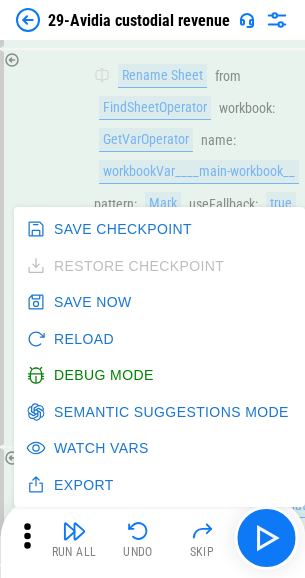 click on "GetVarOperator" at bounding box center (146, 140) 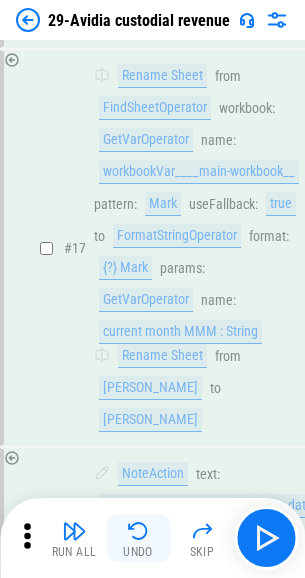 click at bounding box center [138, 531] 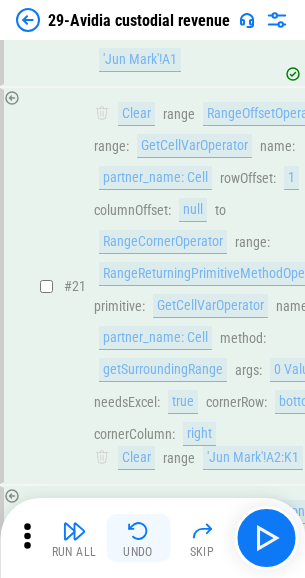 click at bounding box center [138, 531] 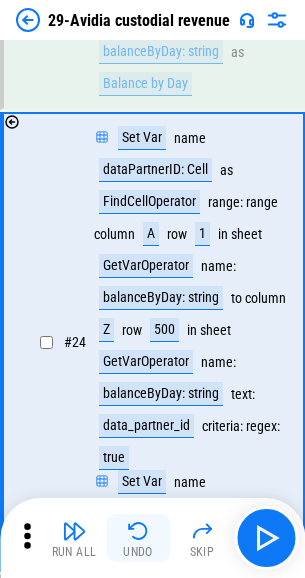 click at bounding box center (138, 531) 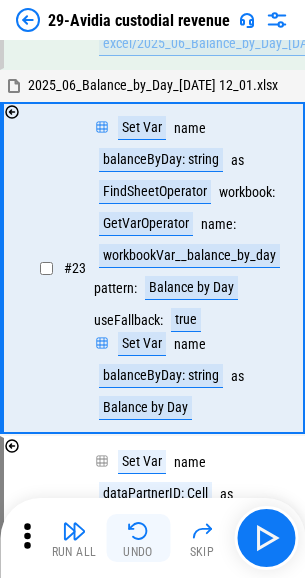 scroll, scrollTop: 6565, scrollLeft: 0, axis: vertical 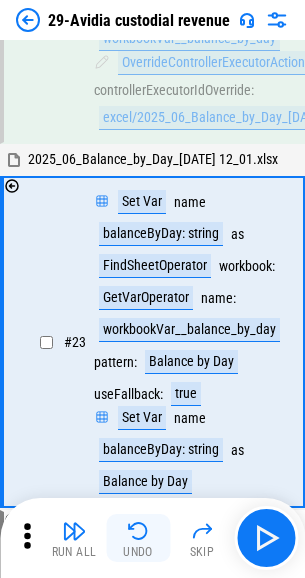 click at bounding box center [138, 531] 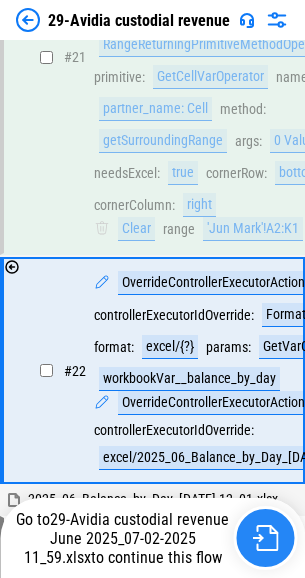 scroll, scrollTop: 6254, scrollLeft: 0, axis: vertical 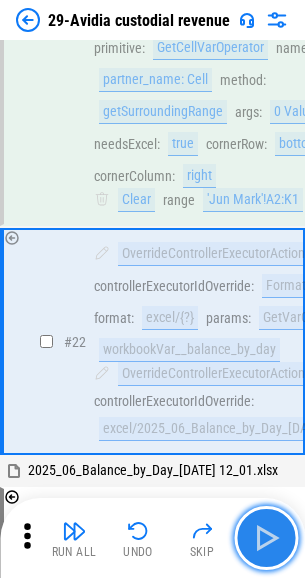 click at bounding box center [266, 538] 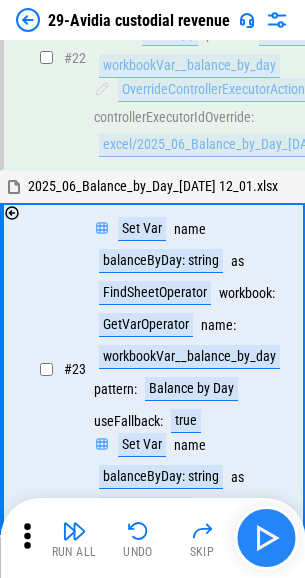 scroll, scrollTop: 6565, scrollLeft: 0, axis: vertical 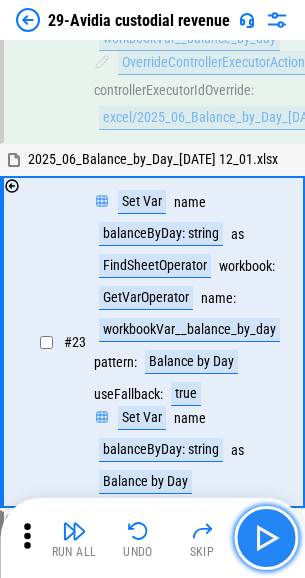 click at bounding box center (266, 538) 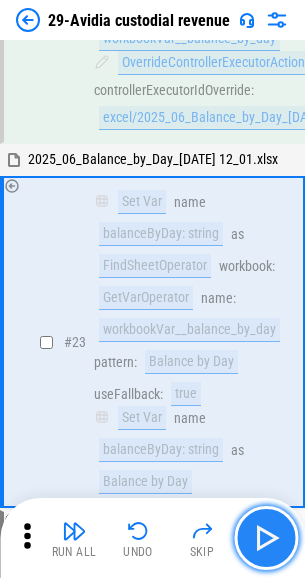 click at bounding box center [266, 538] 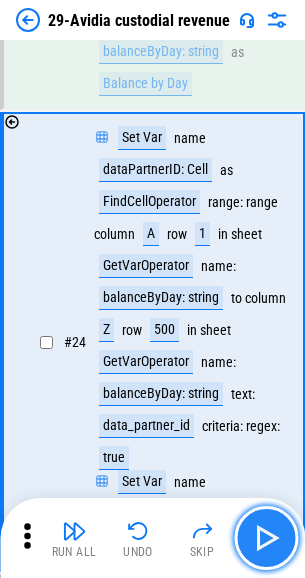 click at bounding box center [266, 538] 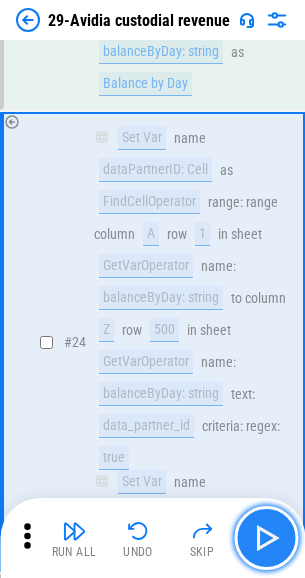 click at bounding box center (266, 538) 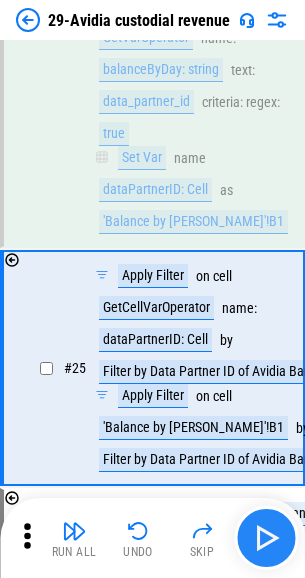 scroll, scrollTop: 7359, scrollLeft: 0, axis: vertical 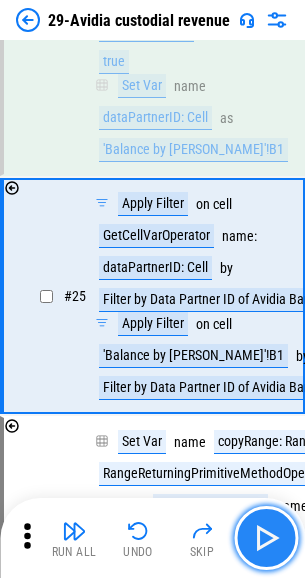 click at bounding box center (266, 538) 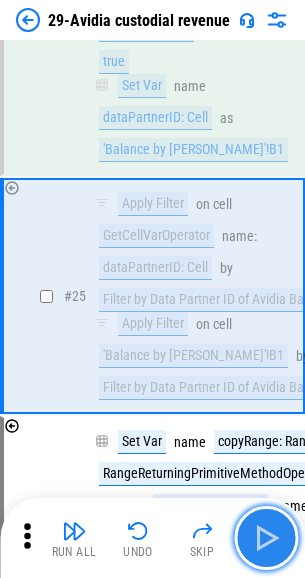 click at bounding box center (266, 538) 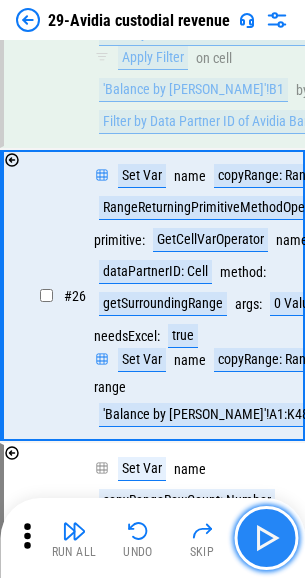 click at bounding box center (266, 538) 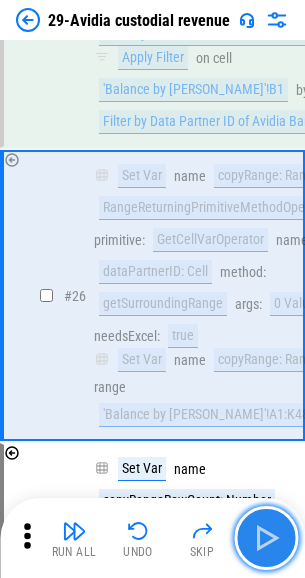 click at bounding box center [266, 538] 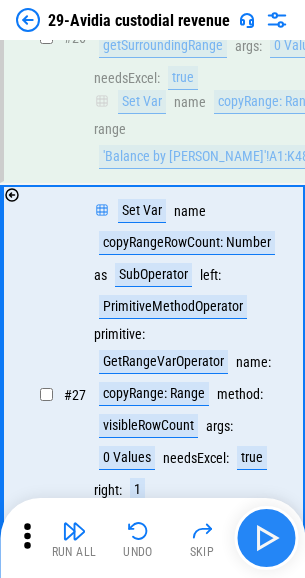 scroll, scrollTop: 7982, scrollLeft: 0, axis: vertical 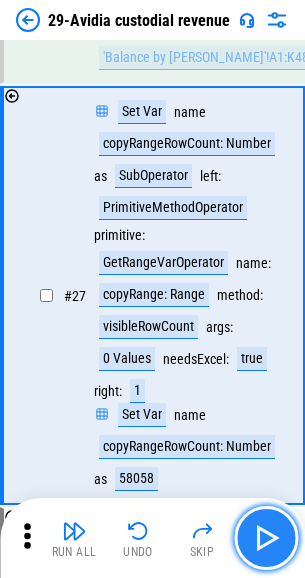 click at bounding box center (266, 538) 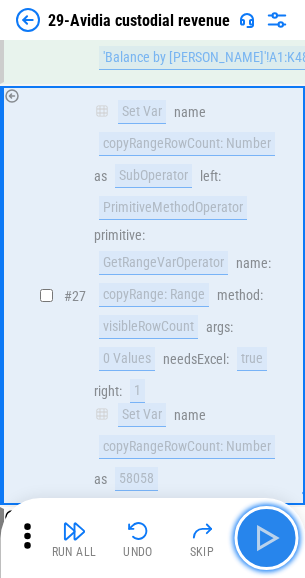 click at bounding box center [266, 538] 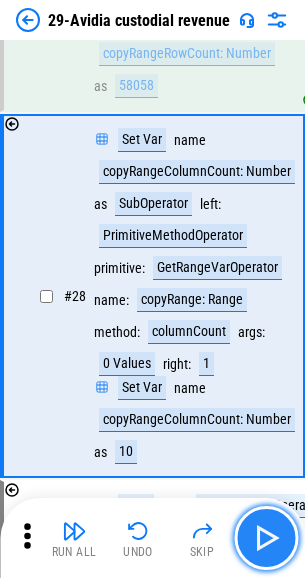click at bounding box center [266, 538] 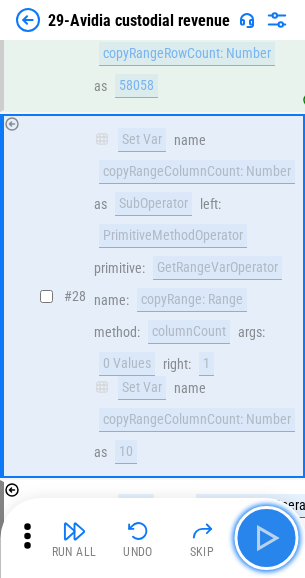 click at bounding box center (266, 538) 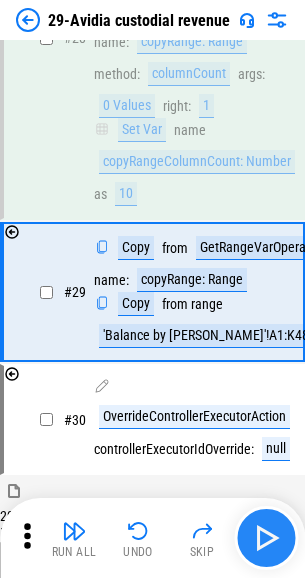 scroll, scrollTop: 8645, scrollLeft: 0, axis: vertical 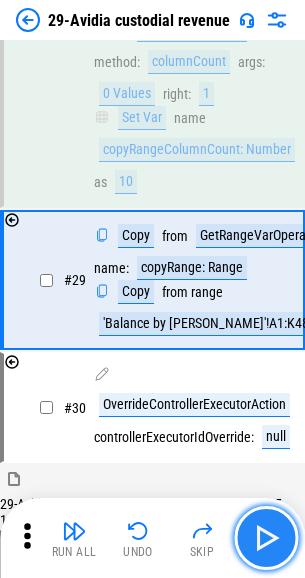 click at bounding box center (266, 538) 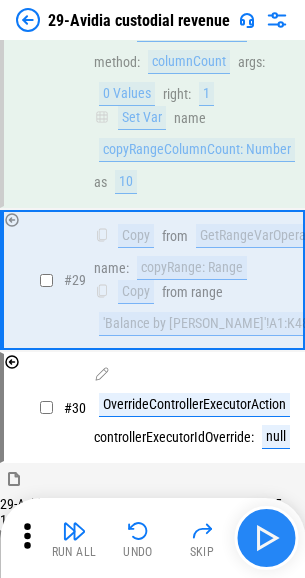 click at bounding box center (266, 538) 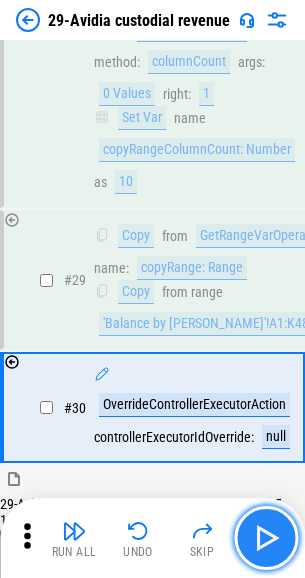 click at bounding box center (266, 538) 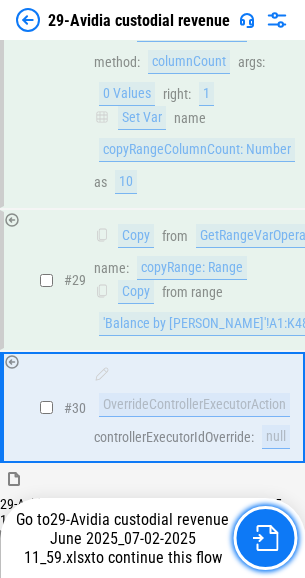 click at bounding box center (265, 538) 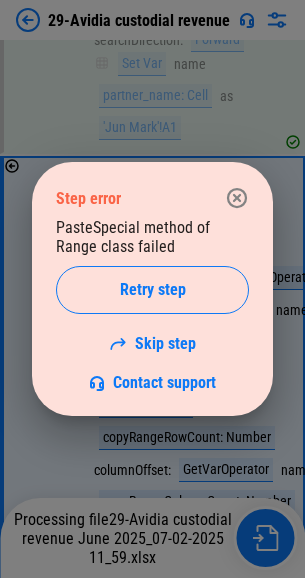 scroll, scrollTop: 9658, scrollLeft: 0, axis: vertical 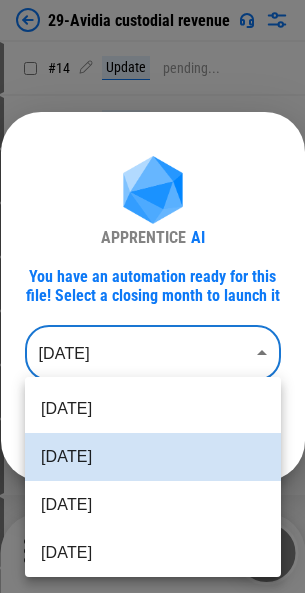 click on "29-Avidia custodial revenue  # 14 Update pending... # 16 Update pending... # 17 Rename Sheet pending... # 21 Clear pending... # 25 Apply Filter pending... # 29 Copy pending... # 32 Paste Values pending... # 37 Refresh Pivot Table pending... # 38 Manual Change Required pending... # 62 Insert Cells pending... # 66 Auto Fill pending... # 68 Update pending... # 69 Update pending... # 70 Update pending... # 75 Update pending... # 91 Update pending... # 107 Insert Cells pending... # 116 Insert Cells pending... # 122 Delete Cells pending... # 125 Copy pending... # 127 Paste pending... # 128 Copy pending... # 130 Paste pending... # 132 Update pending... # 136 Auto Fill pending... # 145 Auto Fill pending... Flow End Run All Undo Skip
APPRENTICE AI You have an automation ready for this file! Select a closing month to launch it [DATE] ******** ​ Continue [DATE] [DATE] [DATE] [DATE] [DATE] [DATE] [DATE] [DATE] [DATE] [DATE] [DATE] [DATE] [DATE] [DATE] [DATE] [DATE]" at bounding box center [152, 296] 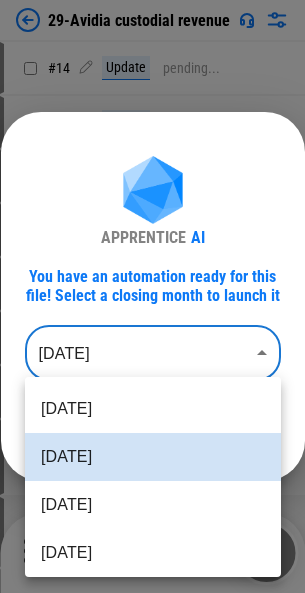 click at bounding box center (152, 296) 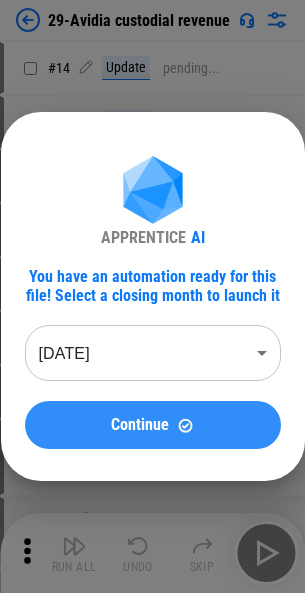 click on "Continue" at bounding box center (153, 425) 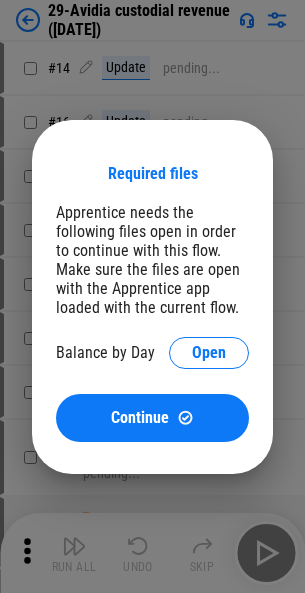 click on "Required files Apprentice needs the following files open in order to continue with this flow. Make sure the files are open with the Apprentice app loaded with the current flow. Balance by Day Open Continue" at bounding box center [152, 297] 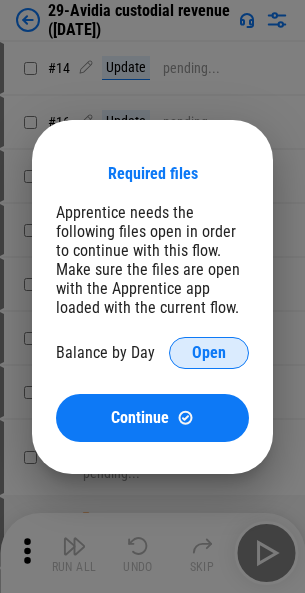 click on "Open" at bounding box center [209, 353] 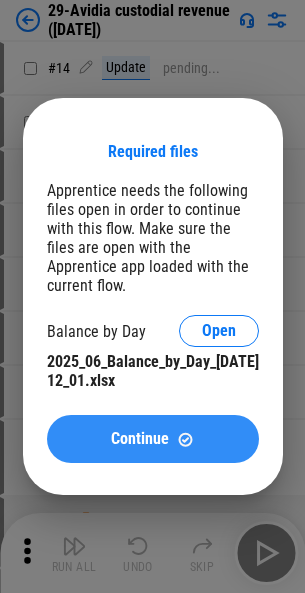 click on "Continue" at bounding box center [153, 439] 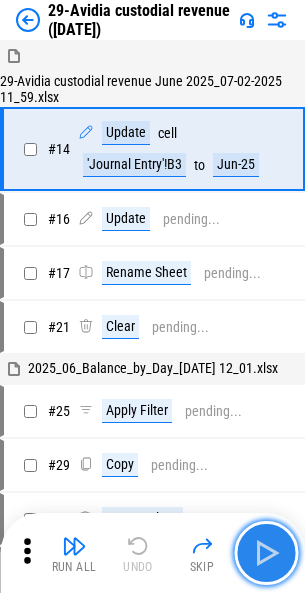 click at bounding box center (266, 553) 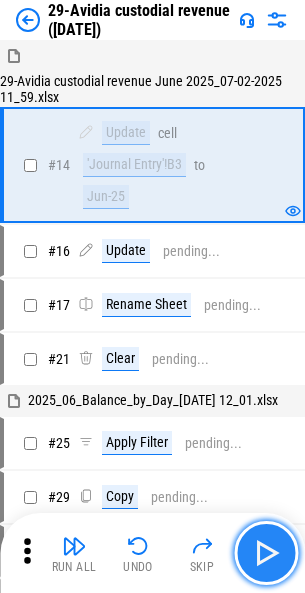 click at bounding box center [266, 553] 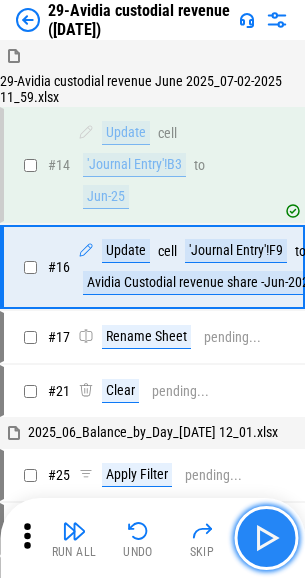 click at bounding box center [266, 538] 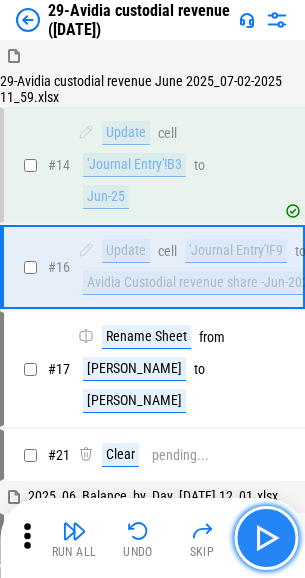 click at bounding box center [266, 538] 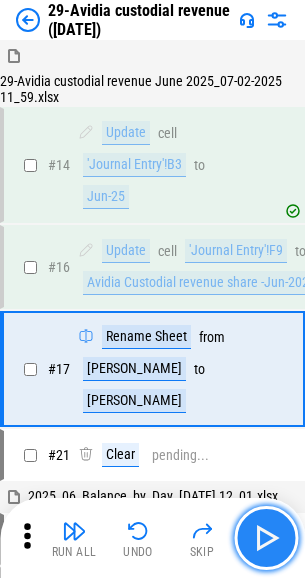 click at bounding box center [266, 538] 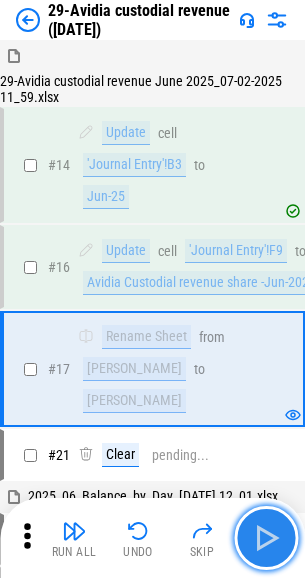 click at bounding box center [266, 538] 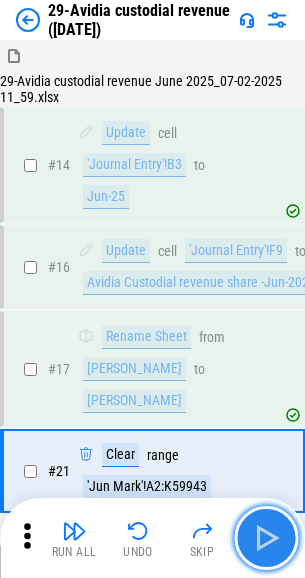 click at bounding box center [266, 538] 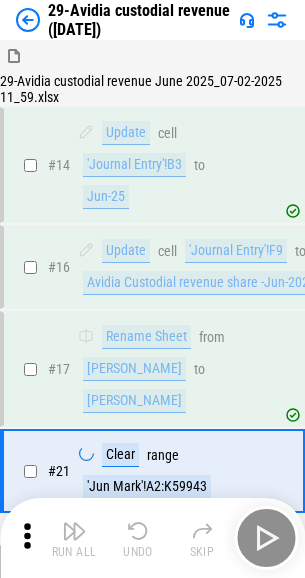 click on "Run All Undo Skip" at bounding box center (154, 538) 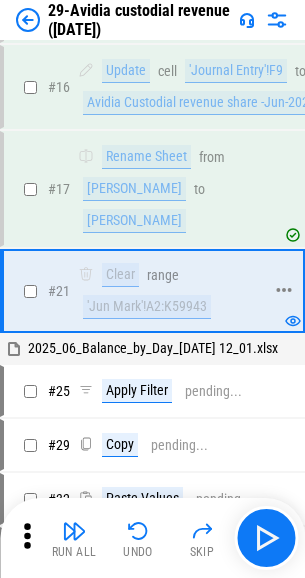 scroll, scrollTop: 200, scrollLeft: 0, axis: vertical 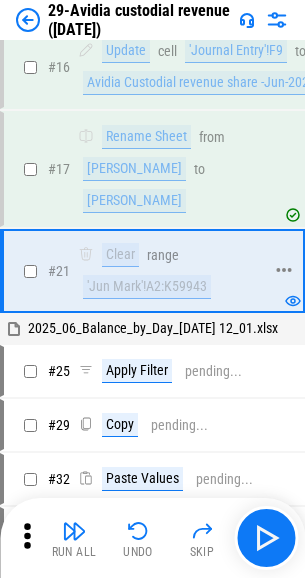 click on "'Jun Mark'!A2:K59943" at bounding box center [147, 287] 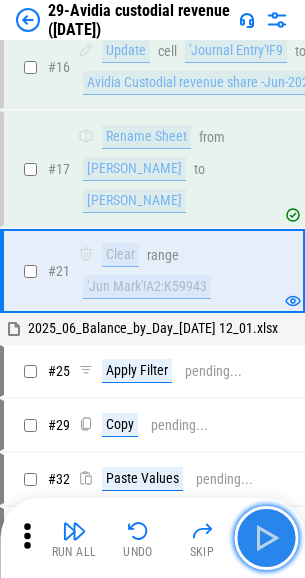 click at bounding box center (266, 538) 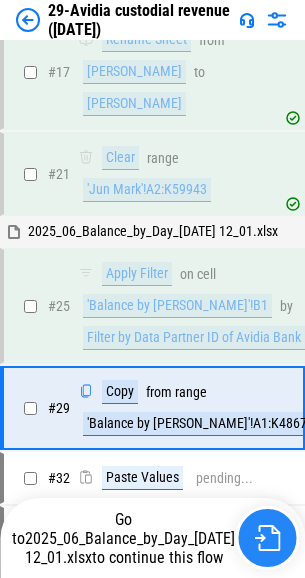 scroll, scrollTop: 386, scrollLeft: 0, axis: vertical 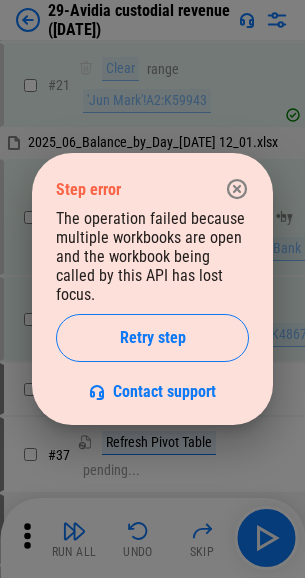 drag, startPoint x: 240, startPoint y: 187, endPoint x: 236, endPoint y: 197, distance: 10.770329 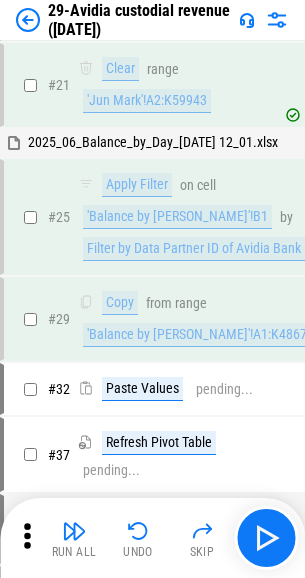 click on "Run All Undo Skip" at bounding box center (152, 538) 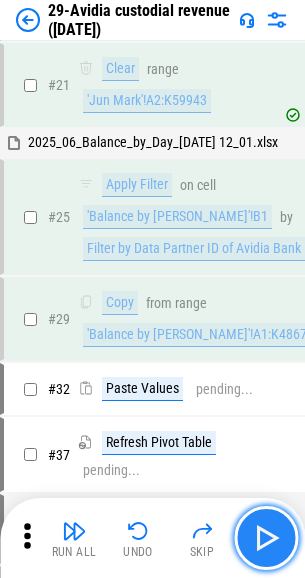 click at bounding box center (266, 538) 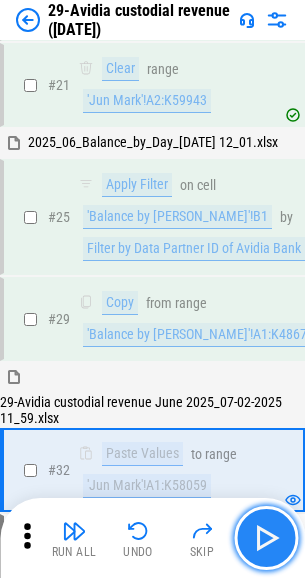 click at bounding box center [266, 538] 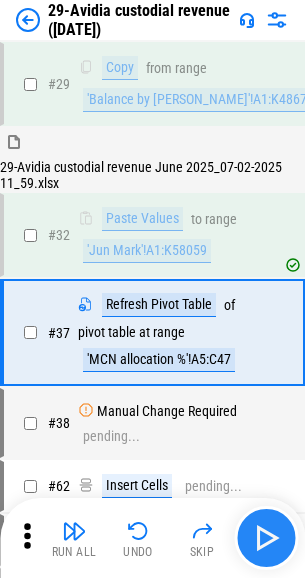 scroll, scrollTop: 625, scrollLeft: 0, axis: vertical 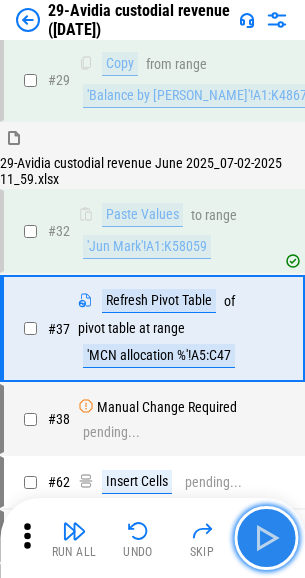 click at bounding box center [266, 538] 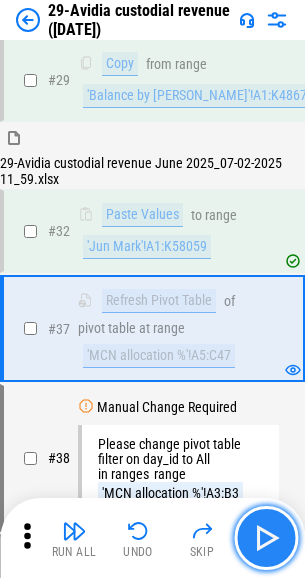 click at bounding box center [266, 538] 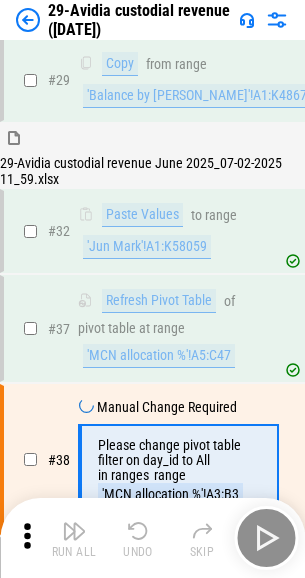 scroll, scrollTop: 768, scrollLeft: 0, axis: vertical 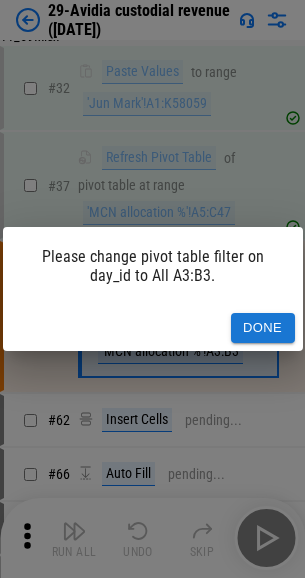 click on "Done" at bounding box center (263, 328) 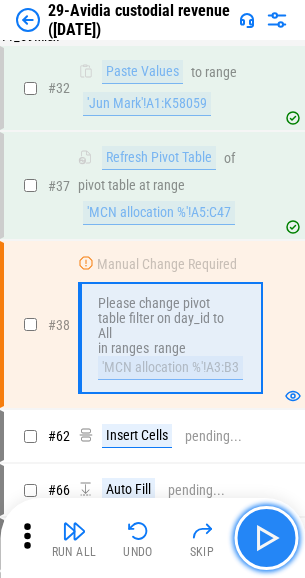 click at bounding box center [266, 538] 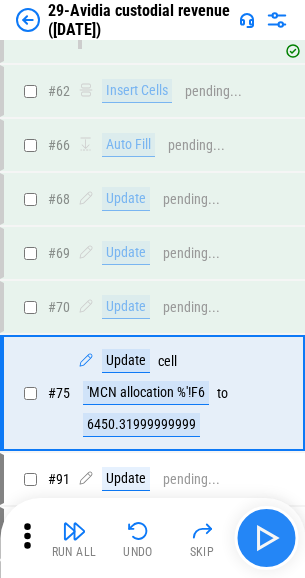 scroll, scrollTop: 1170, scrollLeft: 0, axis: vertical 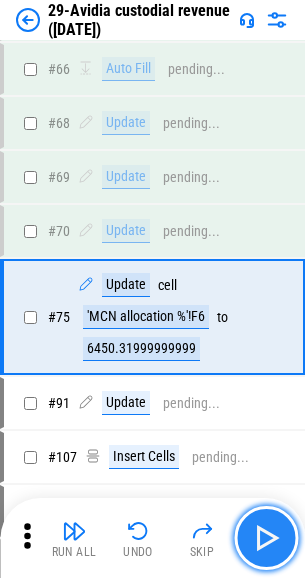 click at bounding box center [266, 538] 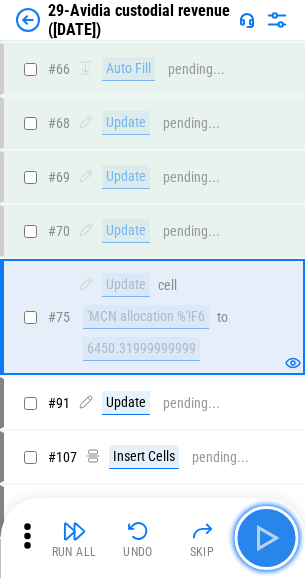 click at bounding box center (266, 538) 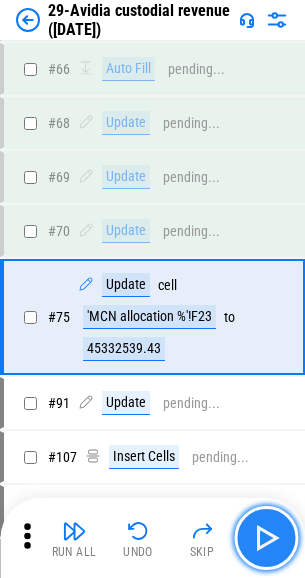 click at bounding box center [266, 538] 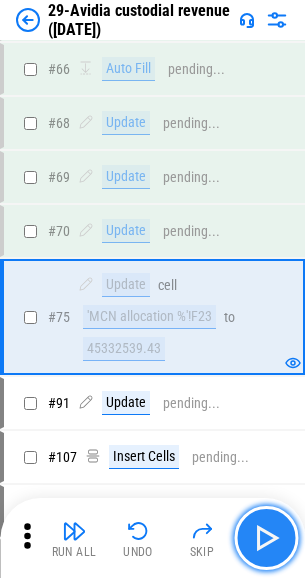 click at bounding box center [266, 538] 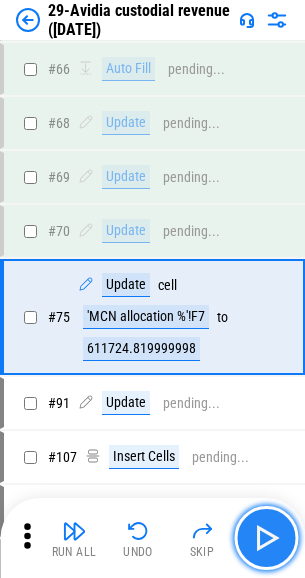 click at bounding box center (266, 538) 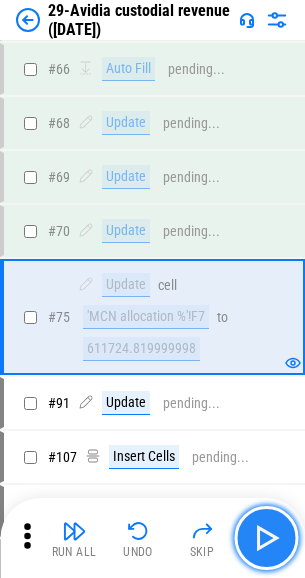 click at bounding box center (266, 538) 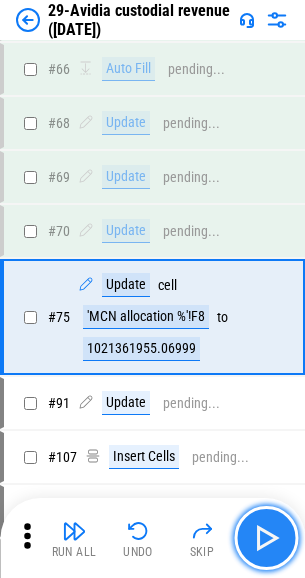 click at bounding box center [266, 538] 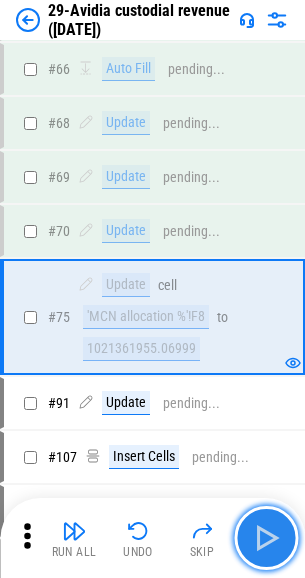 click at bounding box center (266, 538) 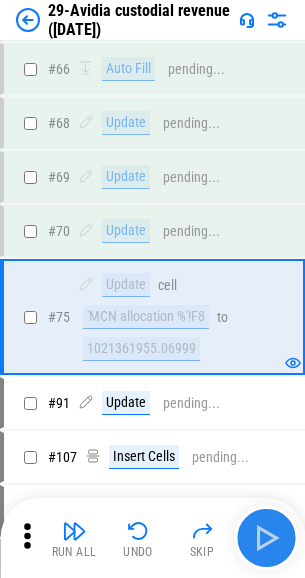 click on "Run All Undo Skip" at bounding box center (154, 538) 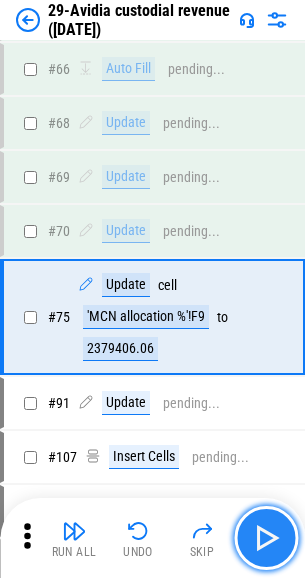click at bounding box center [266, 538] 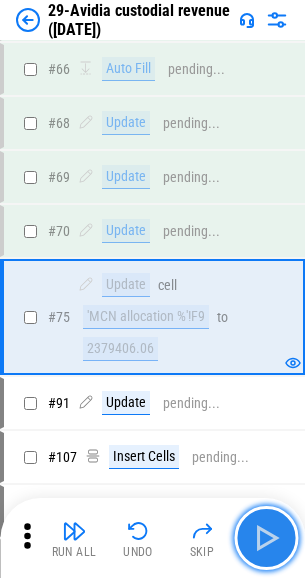 click at bounding box center (266, 538) 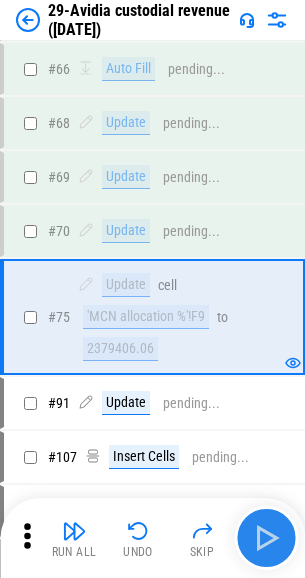 click on "Run All Undo Skip" at bounding box center (154, 538) 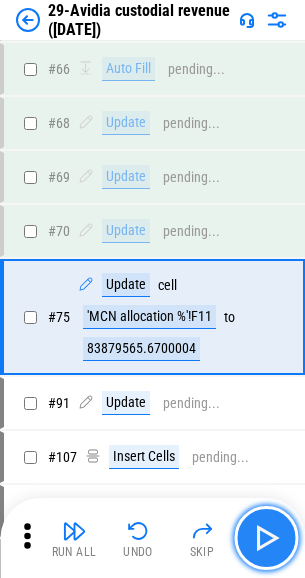 click at bounding box center [266, 538] 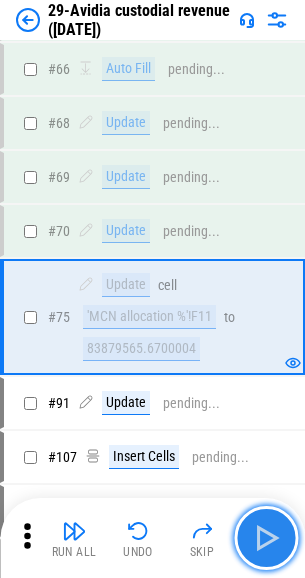 click at bounding box center [266, 538] 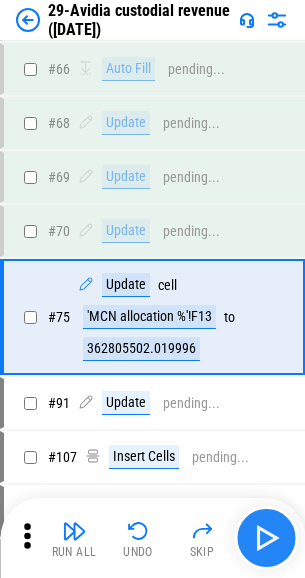 click on "Run All Undo Skip" at bounding box center [154, 538] 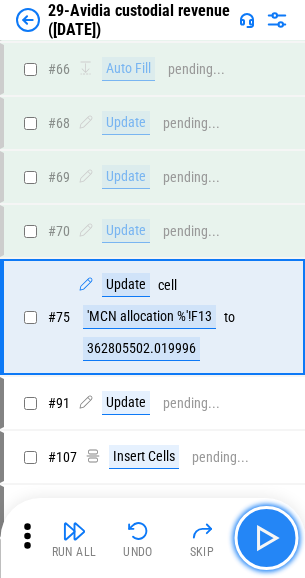 click at bounding box center (266, 538) 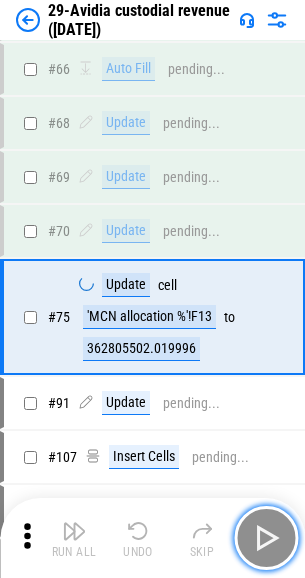click at bounding box center [266, 538] 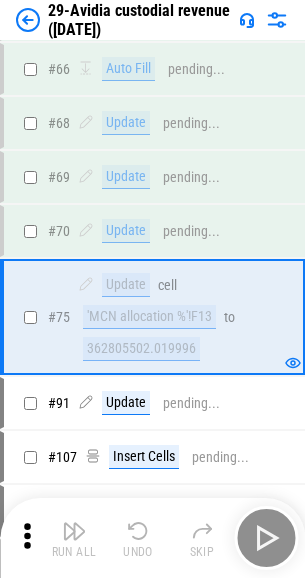 click on "Run All Undo Skip" at bounding box center [154, 538] 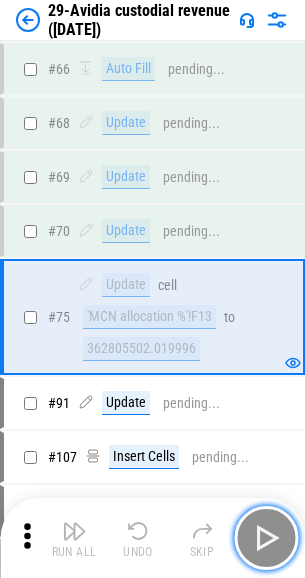 click at bounding box center [266, 538] 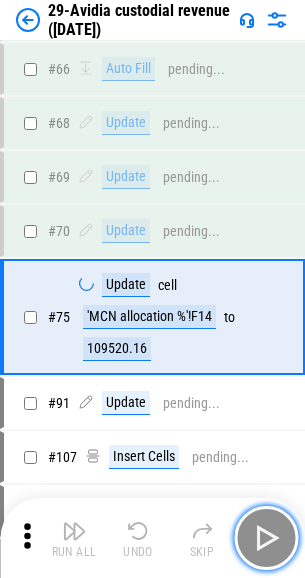 click at bounding box center (266, 538) 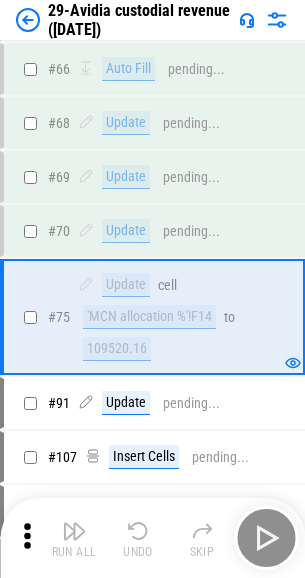 click on "Run All Undo Skip" at bounding box center (154, 538) 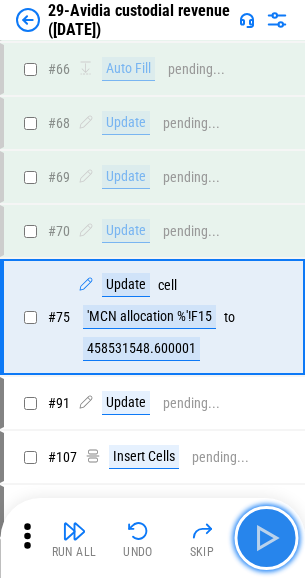click at bounding box center [266, 538] 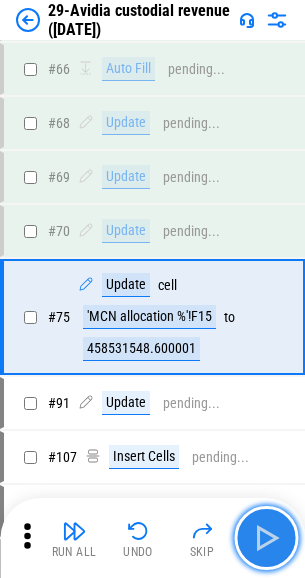 click at bounding box center (266, 538) 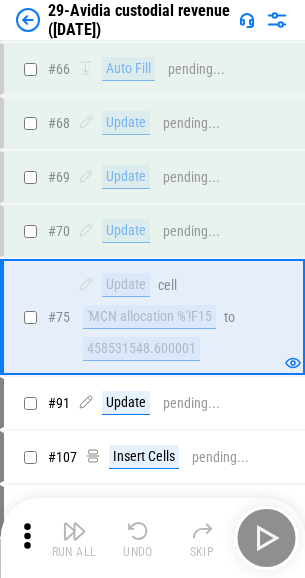 click on "Run All Undo Skip" at bounding box center [154, 538] 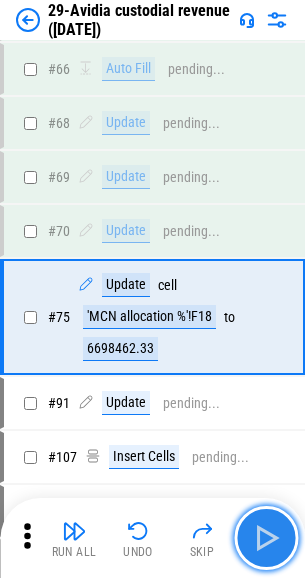 click at bounding box center [266, 538] 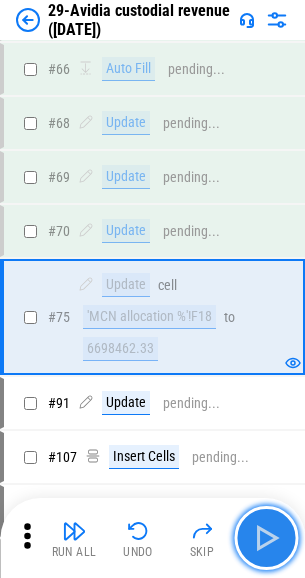 click at bounding box center [266, 538] 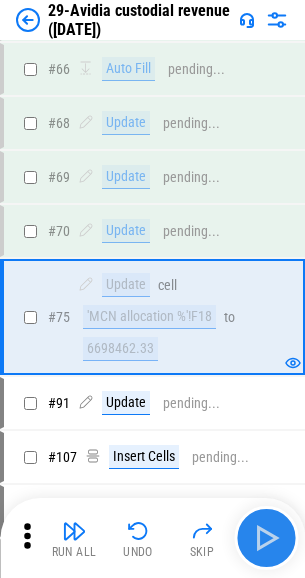 click on "Run All Undo Skip" at bounding box center [154, 538] 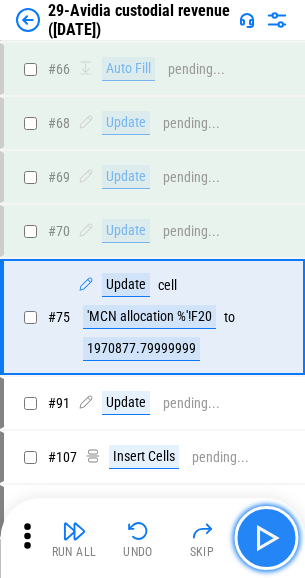 click at bounding box center [266, 538] 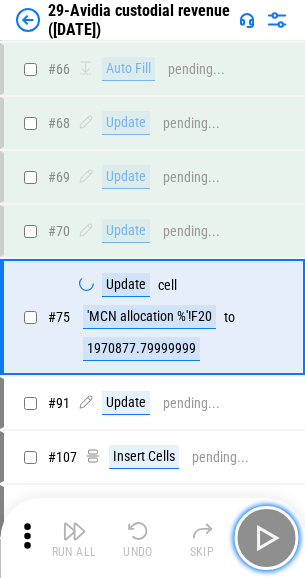 click at bounding box center [266, 538] 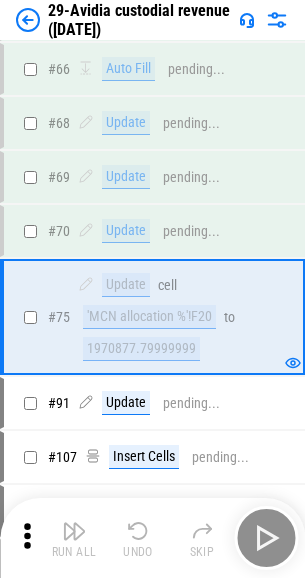 click on "Run All Undo Skip" at bounding box center [154, 538] 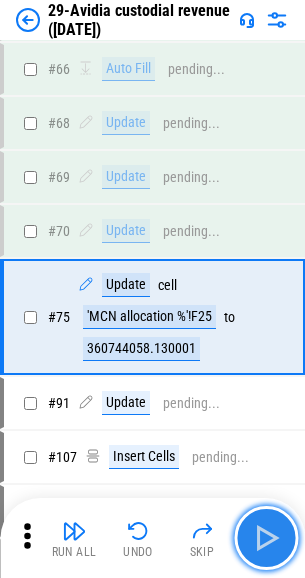 click at bounding box center (266, 538) 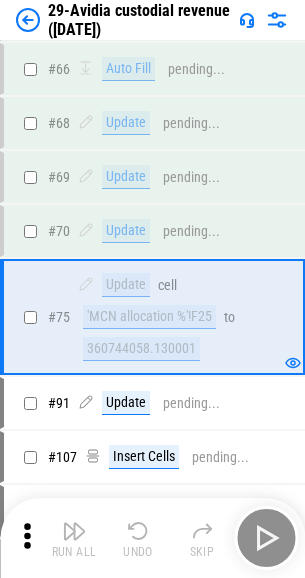 click on "Run All Undo Skip" at bounding box center (154, 538) 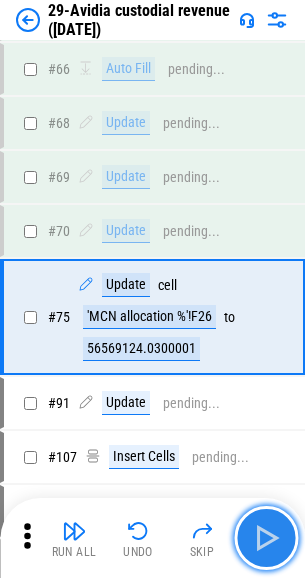 click at bounding box center (266, 538) 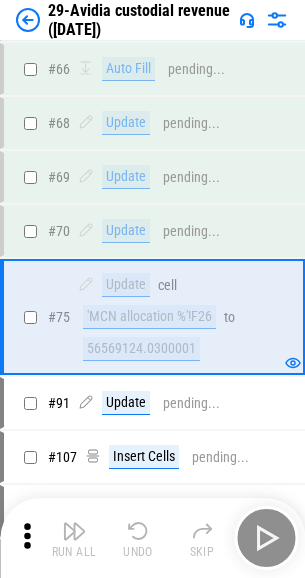 click on "Run All Undo Skip" at bounding box center (154, 538) 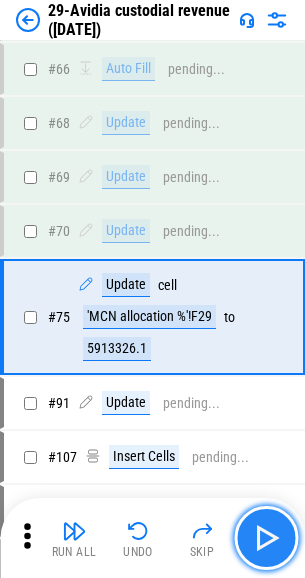 click at bounding box center [266, 538] 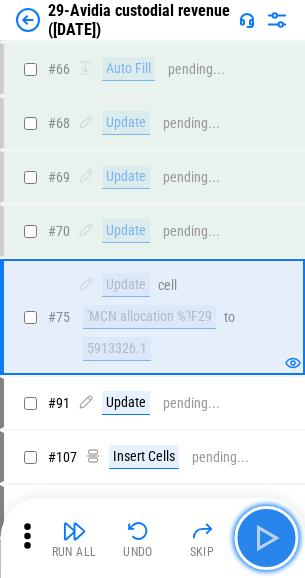 click at bounding box center [266, 538] 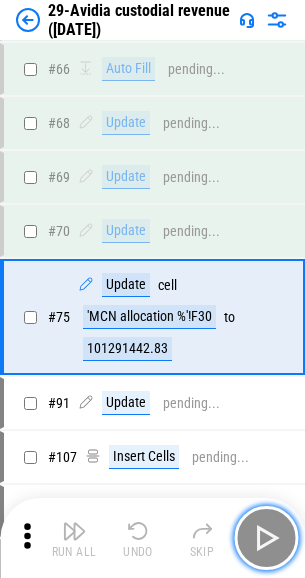 click at bounding box center (266, 538) 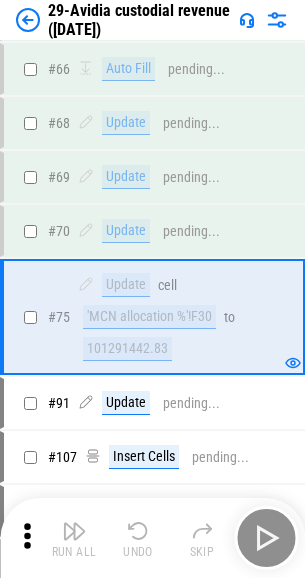 click on "Run All Undo Skip" at bounding box center [154, 538] 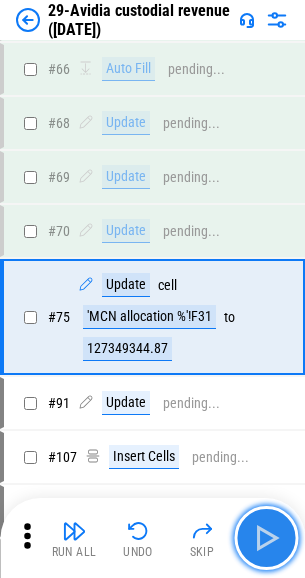 click at bounding box center (266, 538) 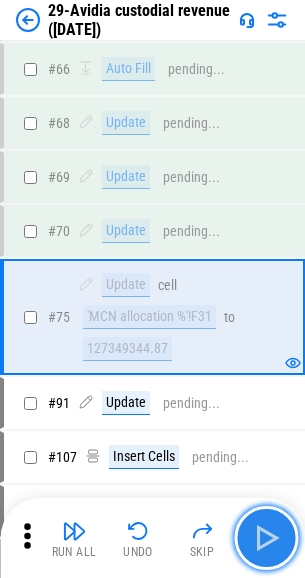 click at bounding box center [266, 538] 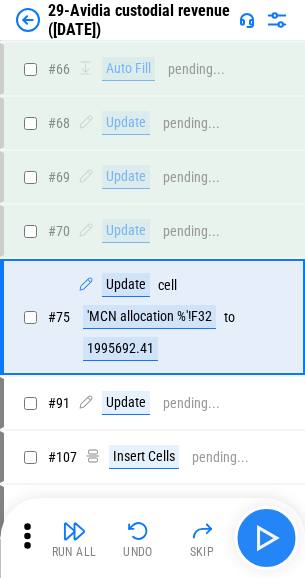 click on "Run All Undo Skip" at bounding box center (154, 538) 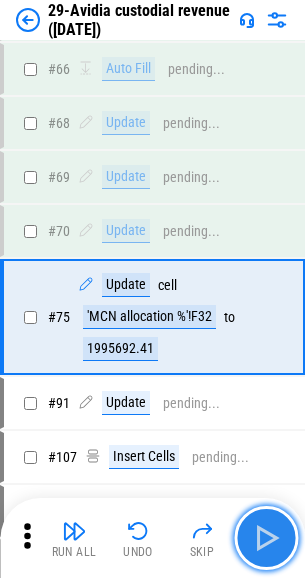 click at bounding box center [266, 538] 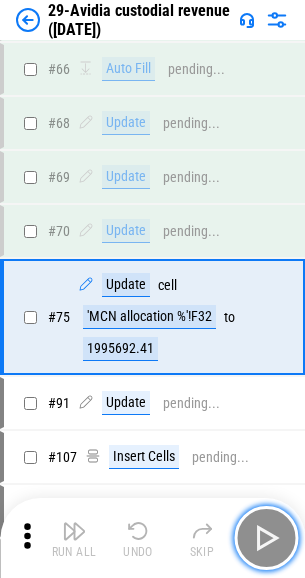 click at bounding box center [266, 538] 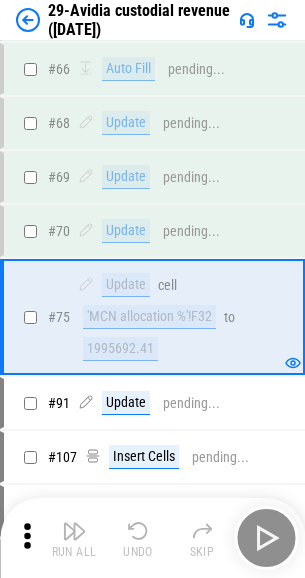 click on "Run All Undo Skip" at bounding box center [154, 538] 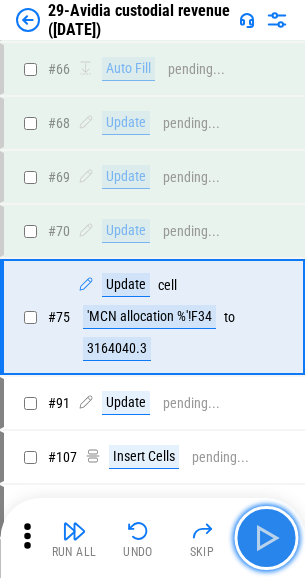 click at bounding box center [266, 538] 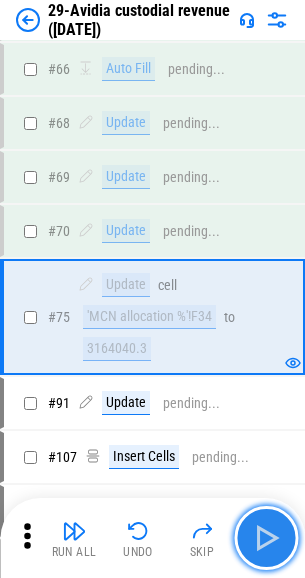 click at bounding box center [266, 538] 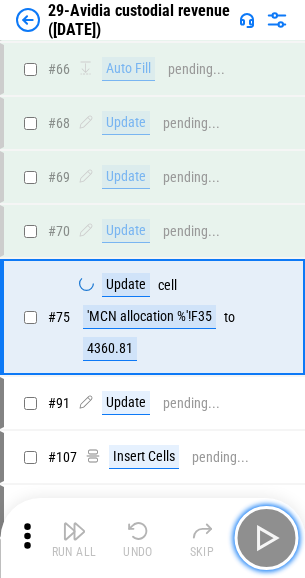 click at bounding box center [266, 538] 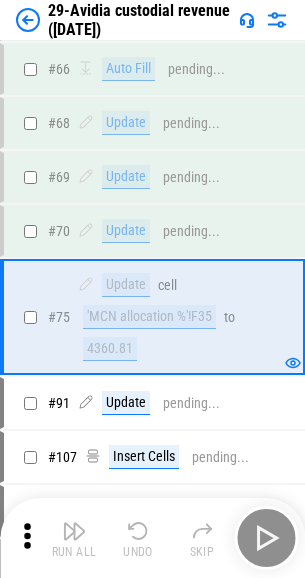 click on "Run All Undo Skip" at bounding box center (154, 538) 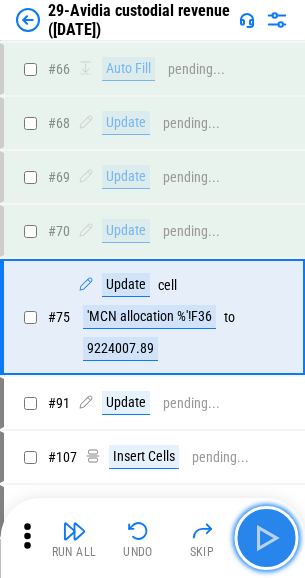 click at bounding box center [266, 538] 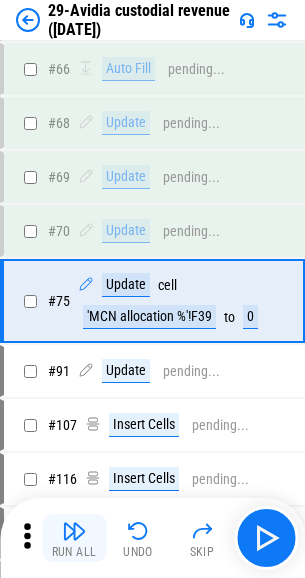 click on "Run All" at bounding box center (74, 538) 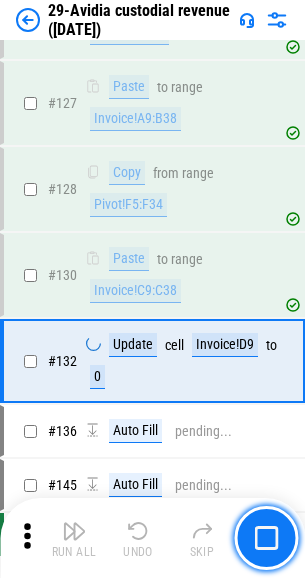 scroll, scrollTop: 1928, scrollLeft: 0, axis: vertical 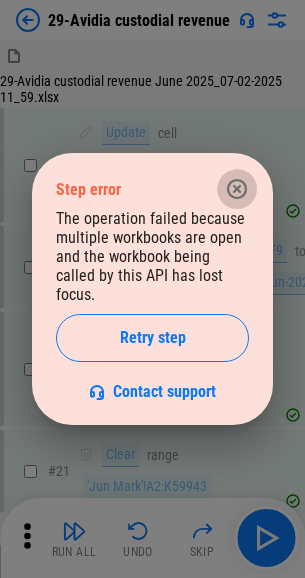click at bounding box center (237, 189) 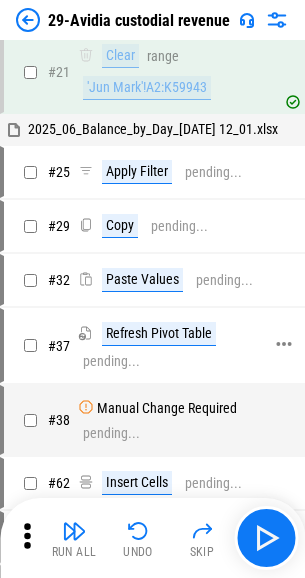 scroll, scrollTop: 400, scrollLeft: 0, axis: vertical 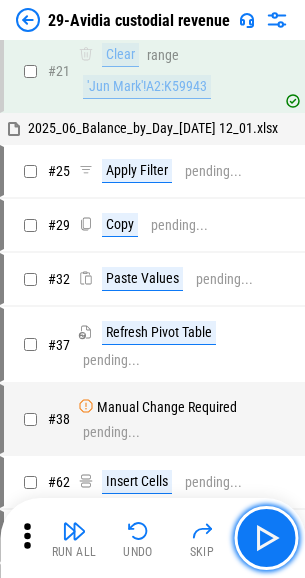 click at bounding box center (266, 538) 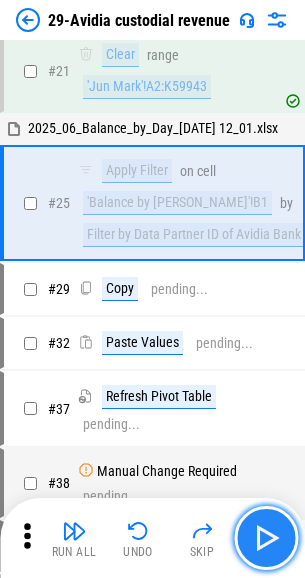 click at bounding box center [266, 538] 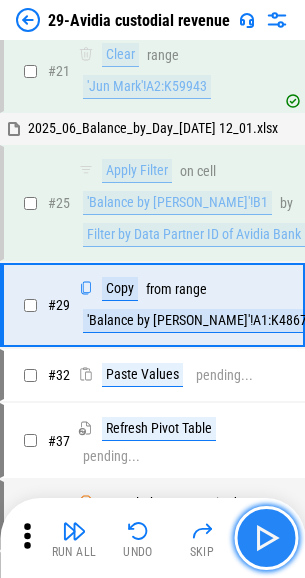 click at bounding box center (266, 538) 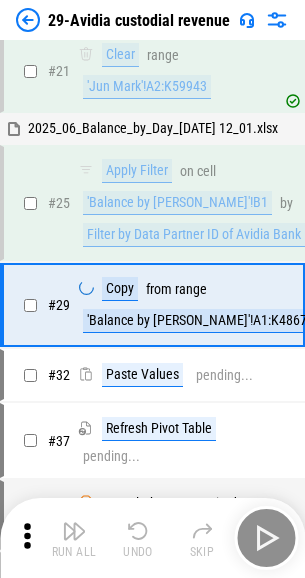 click on "Run All Undo Skip" at bounding box center [154, 538] 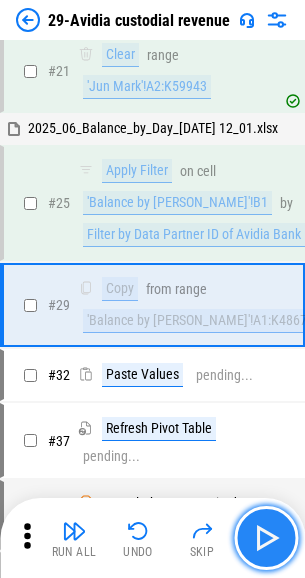click at bounding box center (266, 538) 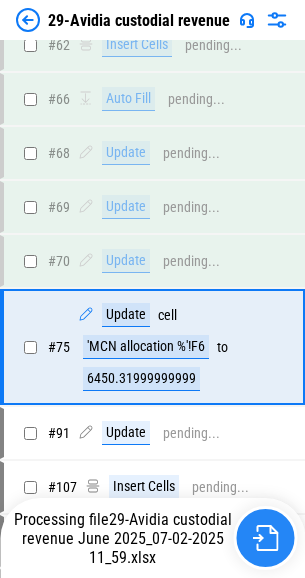 scroll, scrollTop: 1147, scrollLeft: 0, axis: vertical 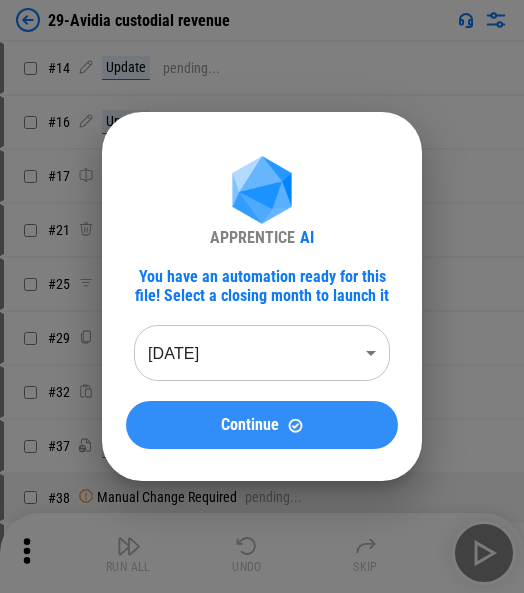 click on "Continue" at bounding box center (262, 425) 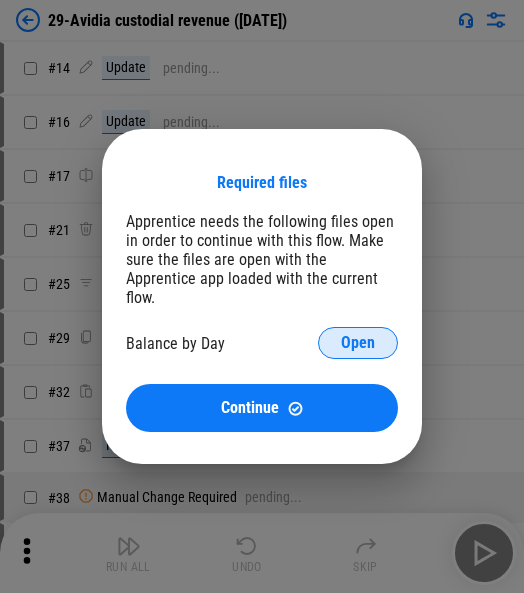 click on "Open" at bounding box center (358, 343) 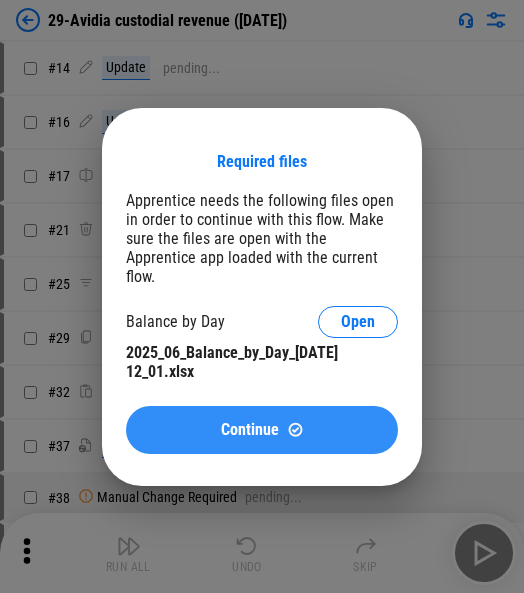 click on "Continue" at bounding box center (262, 430) 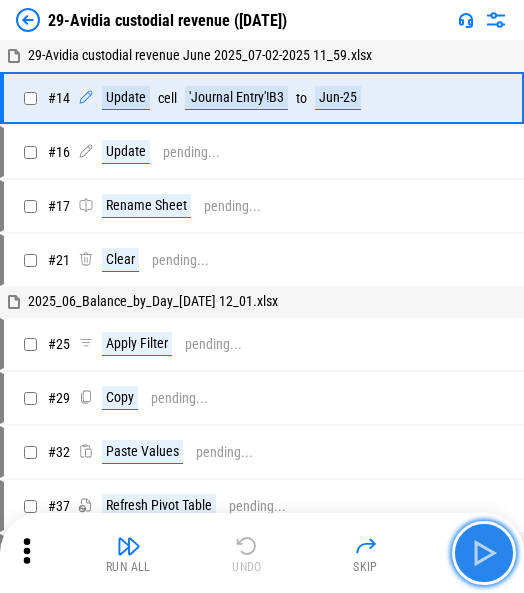 click at bounding box center (484, 553) 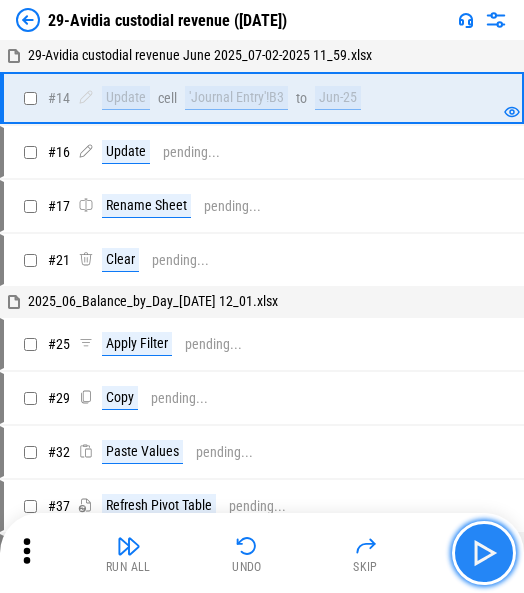 click at bounding box center (484, 553) 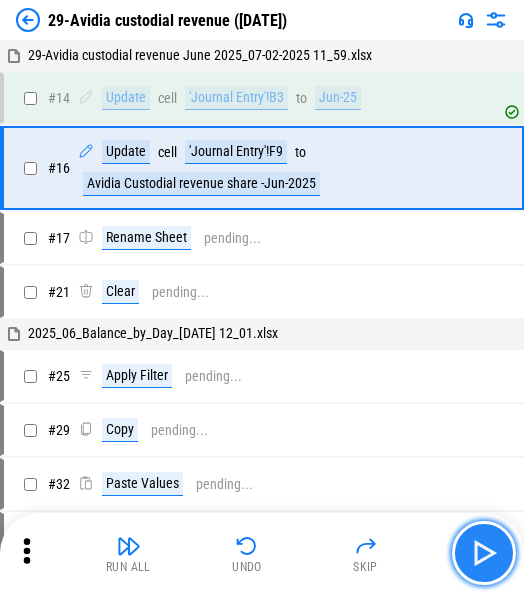 click at bounding box center [484, 553] 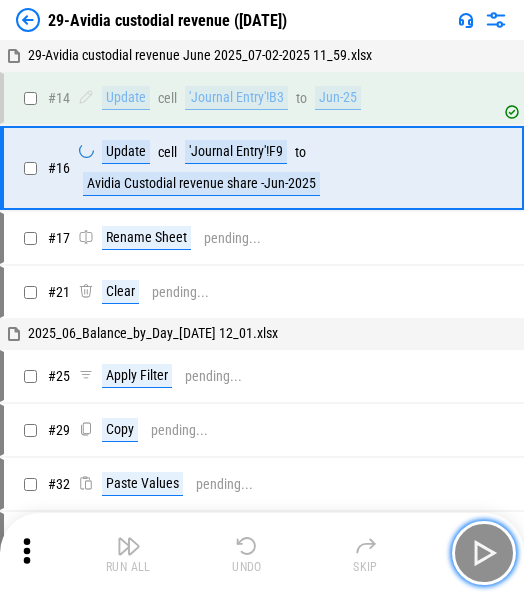 click at bounding box center (484, 553) 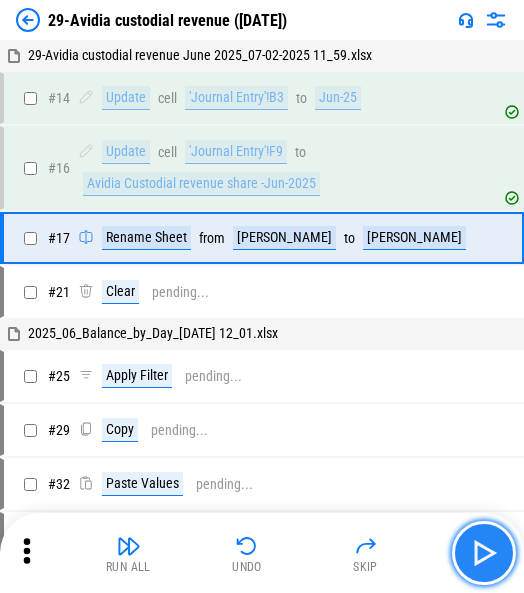 click at bounding box center (484, 553) 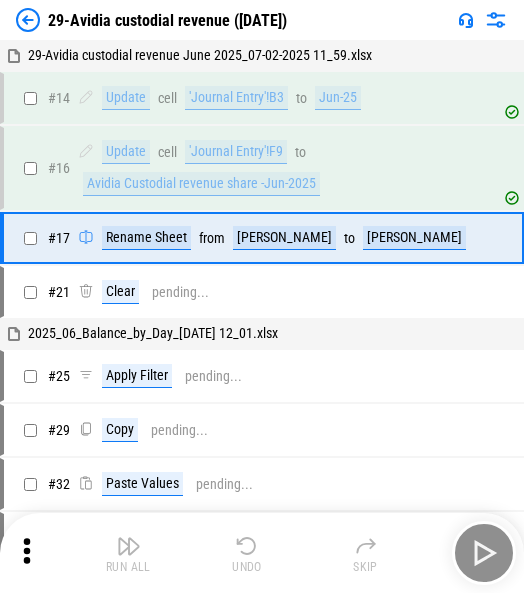 click on "Run All Undo Skip" at bounding box center [264, 553] 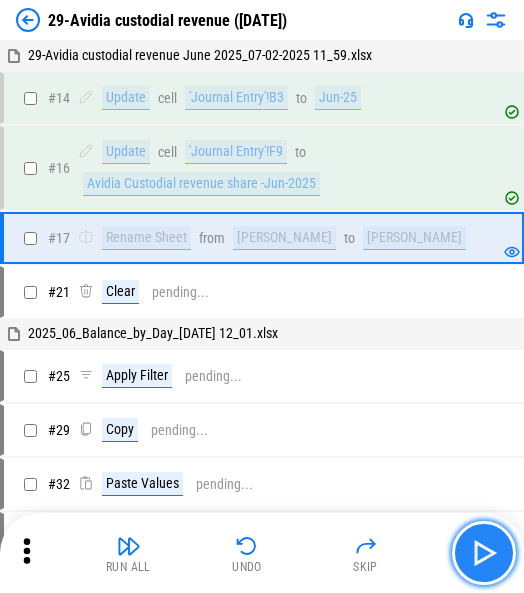 click at bounding box center (484, 553) 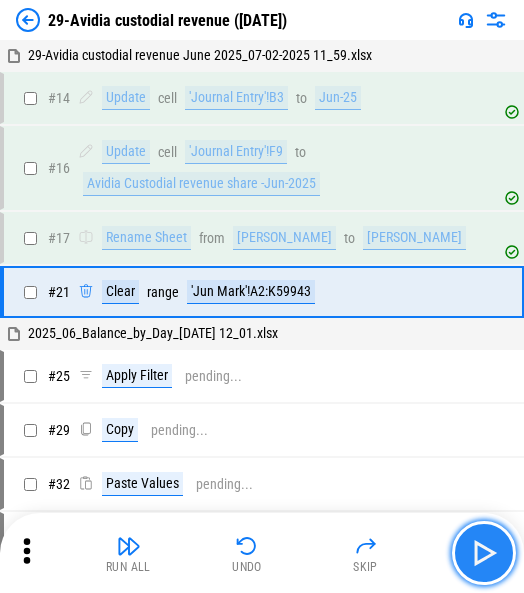 click at bounding box center [484, 553] 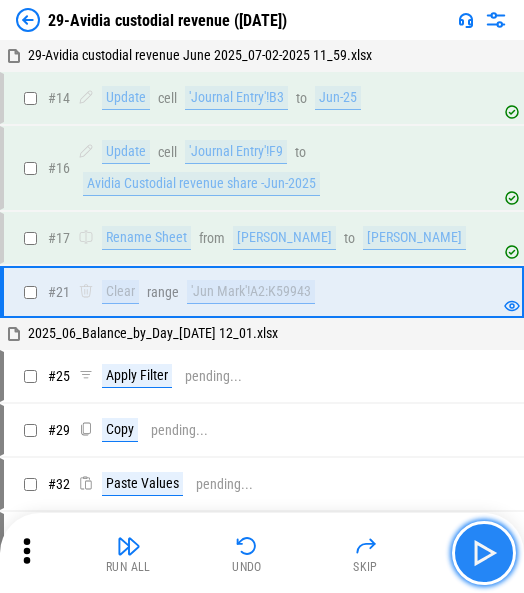 click at bounding box center (484, 553) 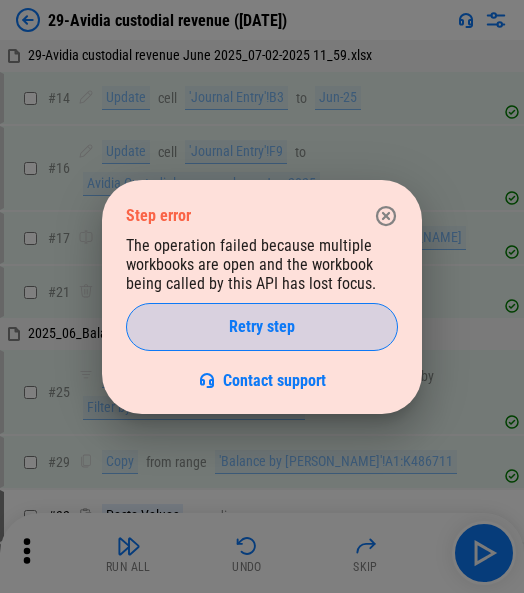 click on "Retry step" at bounding box center [262, 327] 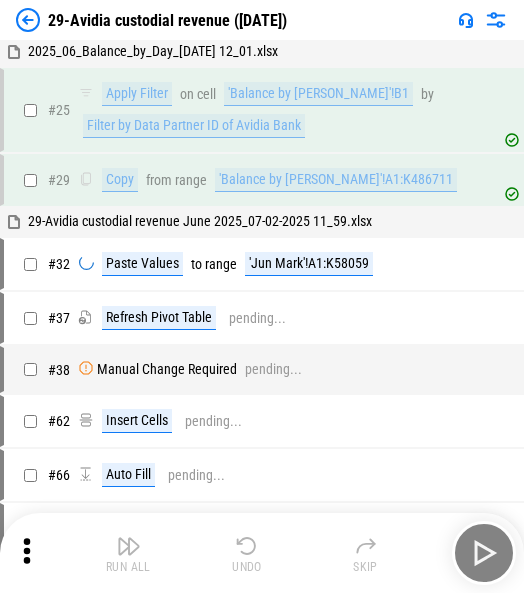 scroll, scrollTop: 300, scrollLeft: 0, axis: vertical 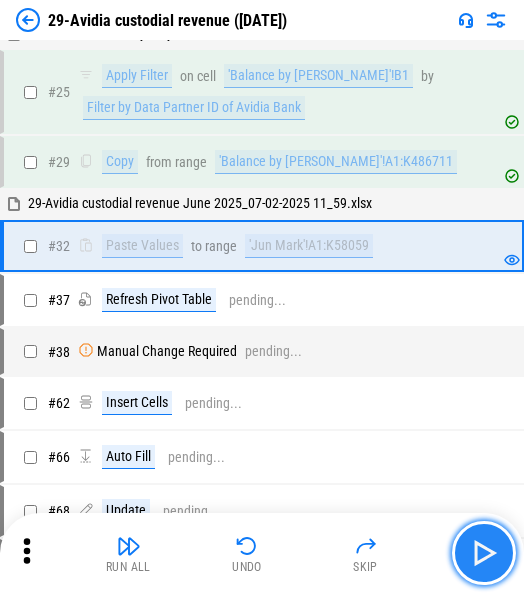 click at bounding box center [484, 553] 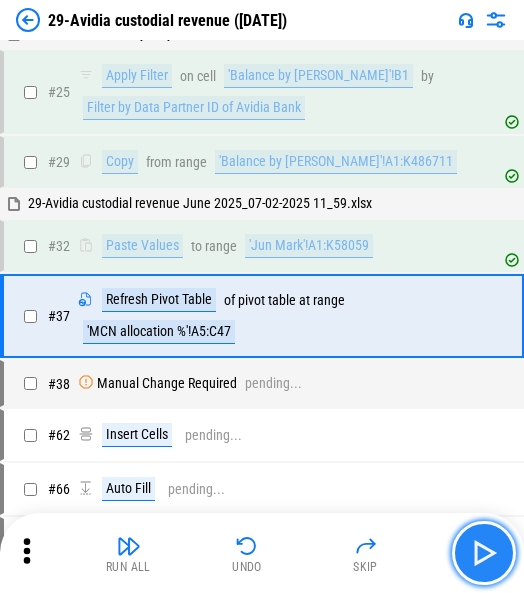 click at bounding box center (484, 553) 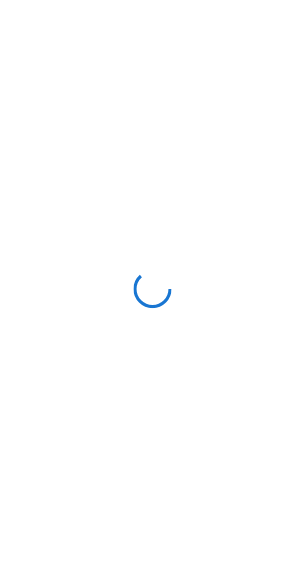 scroll, scrollTop: 0, scrollLeft: 0, axis: both 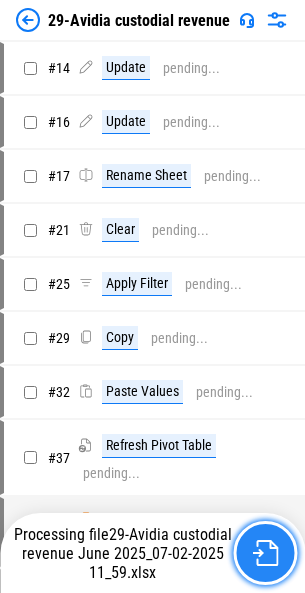 click at bounding box center (265, 553) 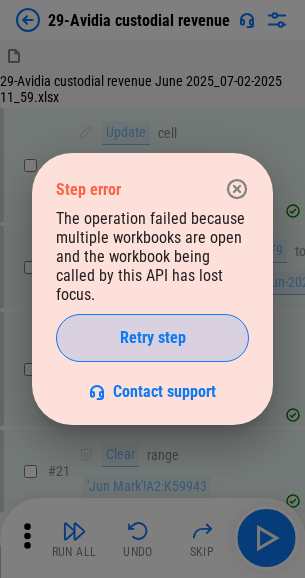 click on "Retry step" at bounding box center (152, 338) 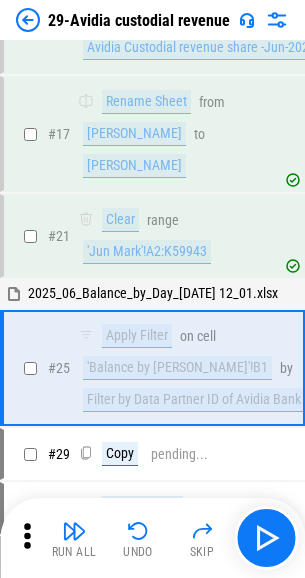 scroll, scrollTop: 284, scrollLeft: 0, axis: vertical 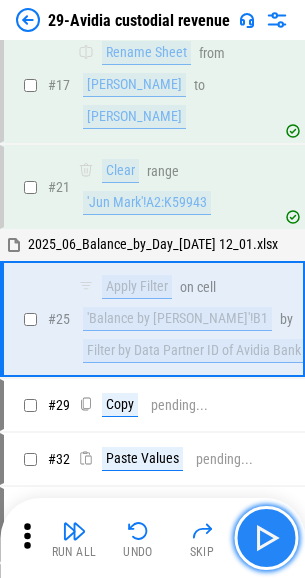 click at bounding box center [266, 538] 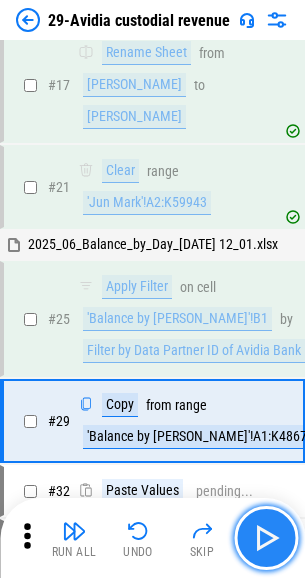 click at bounding box center (266, 538) 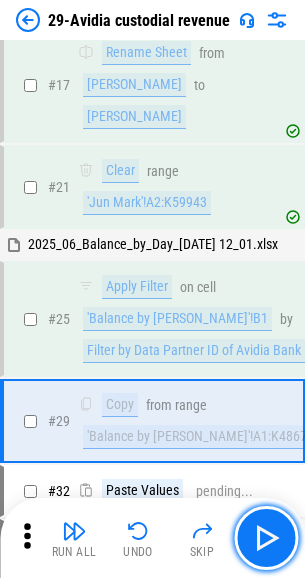 click at bounding box center (266, 538) 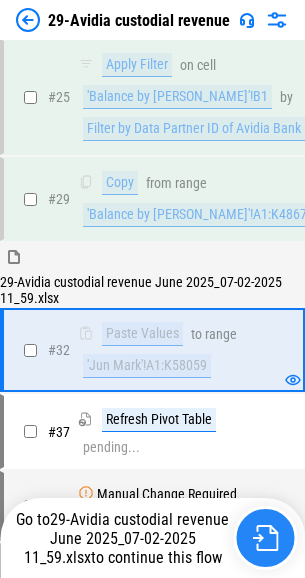 scroll, scrollTop: 539, scrollLeft: 0, axis: vertical 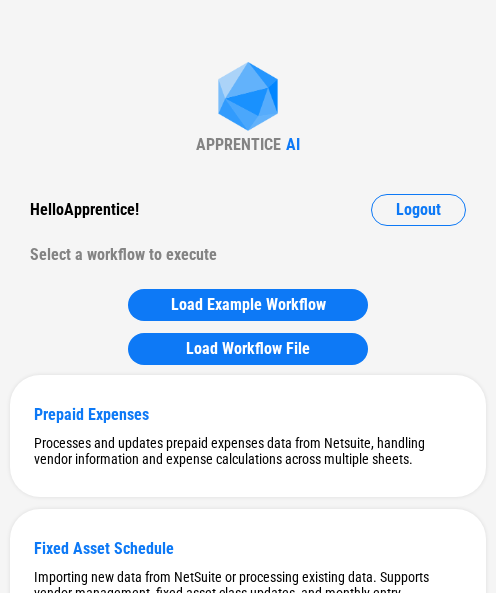 click on "Hello  Apprentice ! Logout" at bounding box center [248, 210] 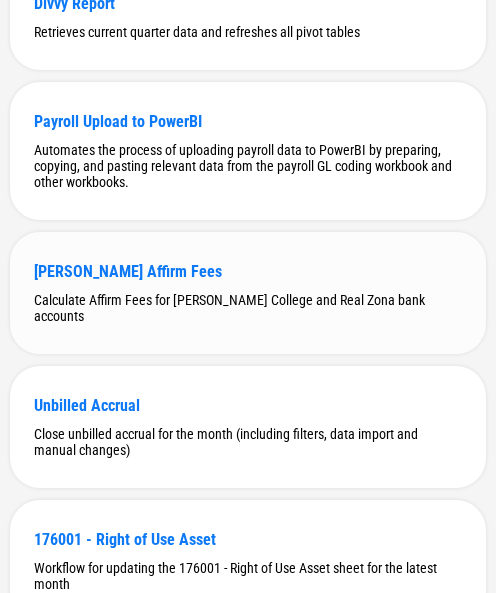 click on "Calculate Affirm Fees for [PERSON_NAME] College and Real Zona bank accounts" at bounding box center (248, 308) 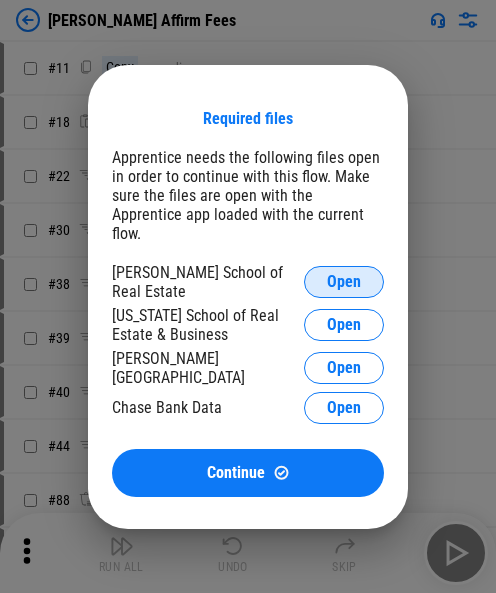 click on "Open" at bounding box center (344, 282) 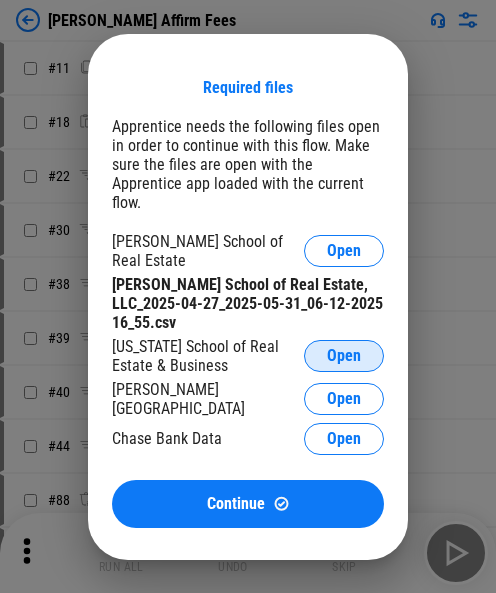 click on "Open" at bounding box center (344, 356) 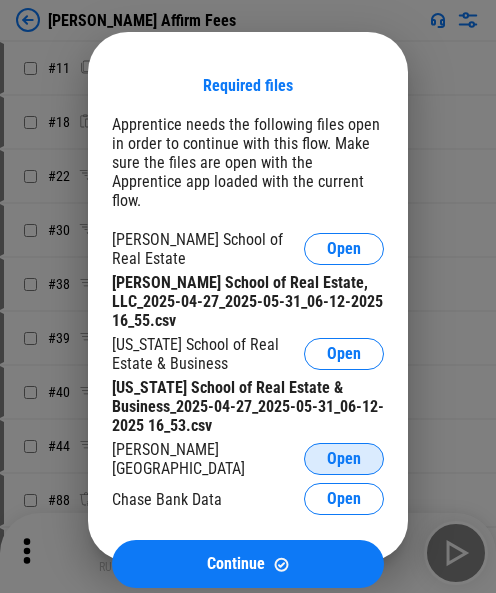 click on "Open" at bounding box center (344, 459) 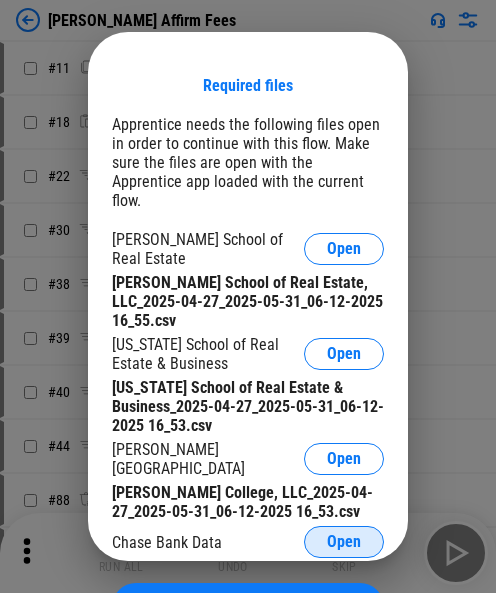click on "Open" at bounding box center [344, 542] 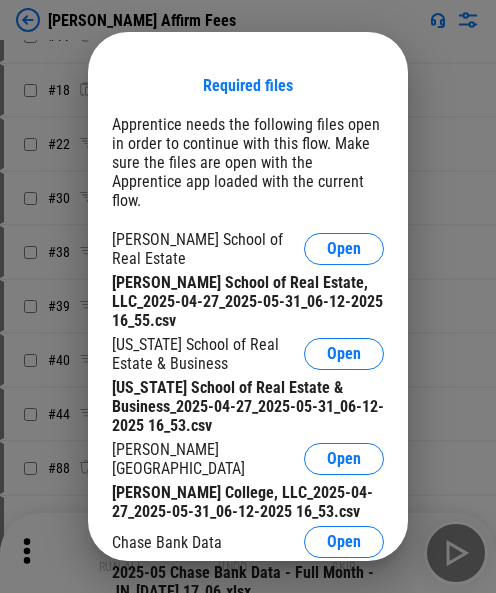 scroll, scrollTop: 0, scrollLeft: 0, axis: both 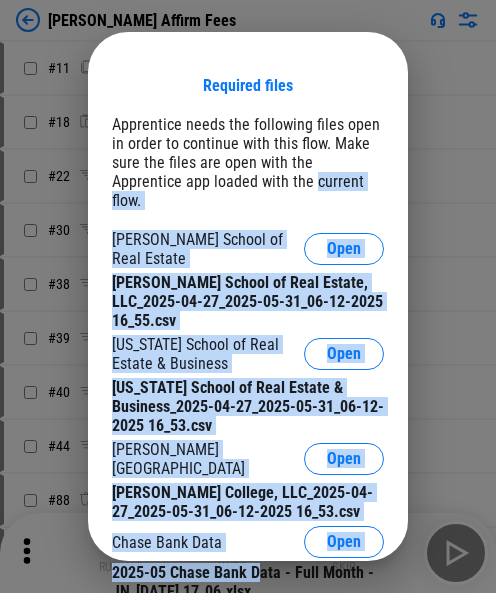 drag, startPoint x: 227, startPoint y: 204, endPoint x: 253, endPoint y: 554, distance: 350.9644 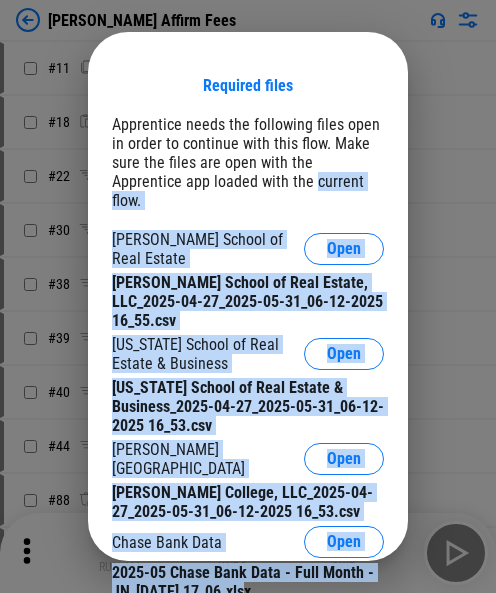 click on "2025-05 Chase Bank Data - Full Month - JN_06-12-2025 17_06.xlsx" at bounding box center (248, 582) 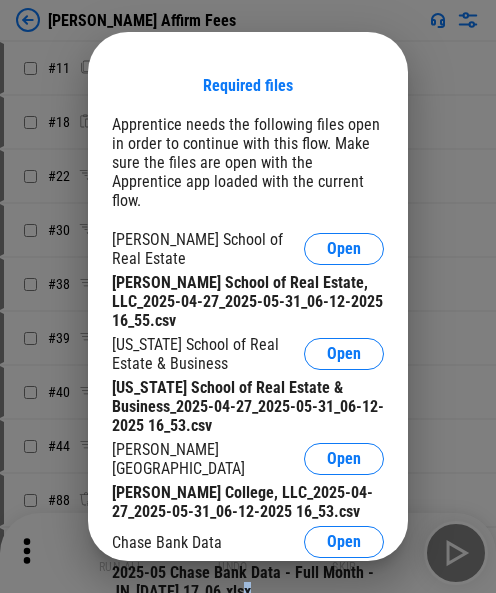 click on "2025-05 Chase Bank Data - Full Month - JN_06-12-2025 17_06.xlsx" at bounding box center (248, 582) 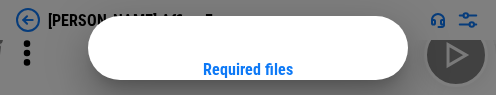 scroll, scrollTop: 2512, scrollLeft: 0, axis: vertical 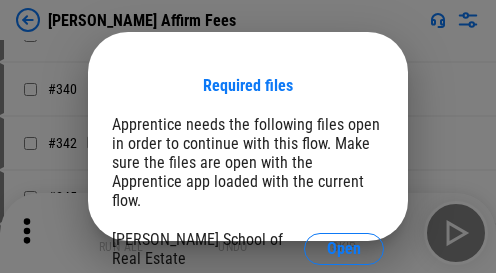 drag, startPoint x: 279, startPoint y: 160, endPoint x: 320, endPoint y: 147, distance: 43.011627 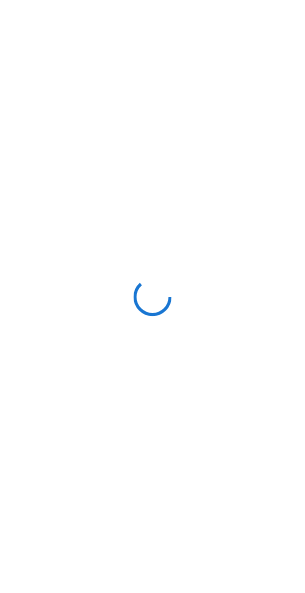 scroll, scrollTop: 0, scrollLeft: 0, axis: both 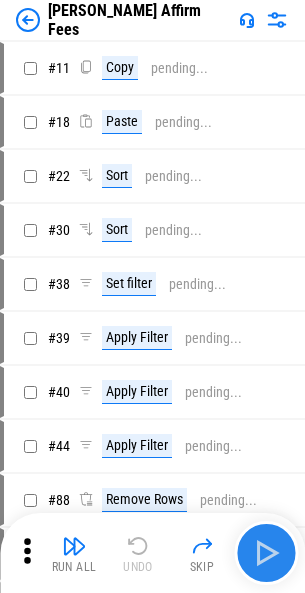 click at bounding box center (266, 553) 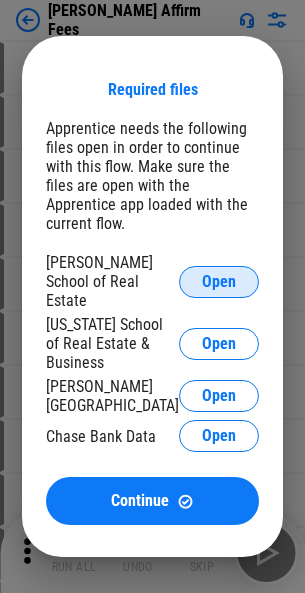 click on "Open" at bounding box center [219, 282] 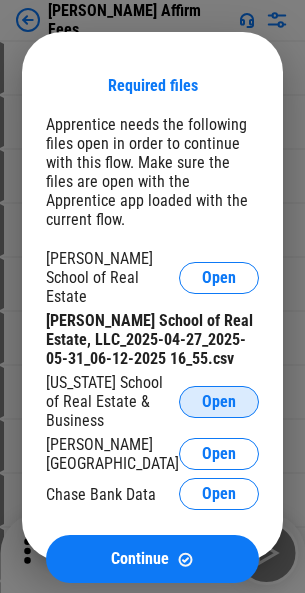 click on "Open" at bounding box center (219, 402) 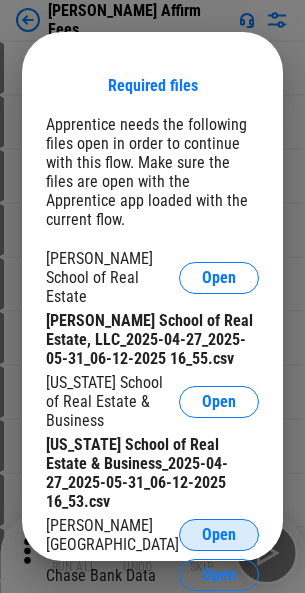 click on "Open" at bounding box center [219, 535] 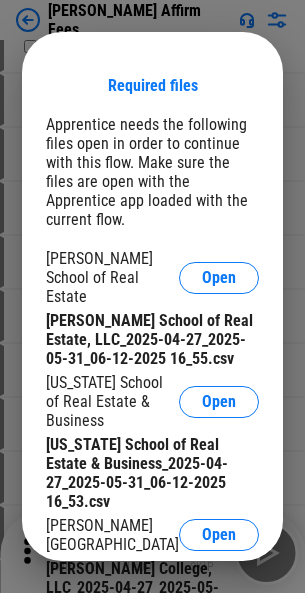 scroll, scrollTop: 2058, scrollLeft: 0, axis: vertical 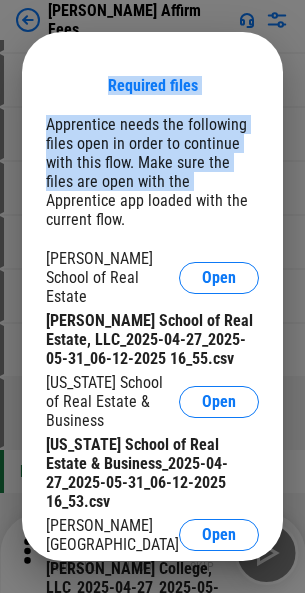 drag, startPoint x: 83, startPoint y: 207, endPoint x: 149, endPoint y: 594, distance: 392.58755 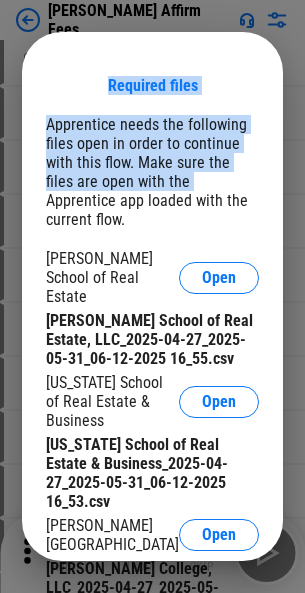 scroll, scrollTop: 300, scrollLeft: 0, axis: vertical 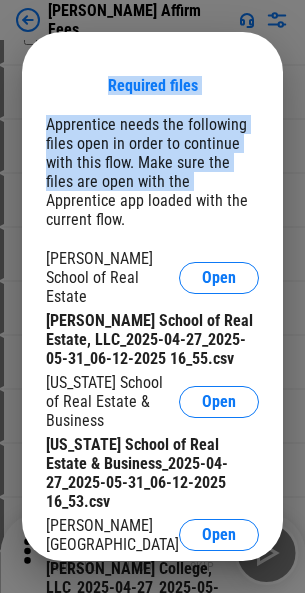 click on "Apprentice needs the following files open in order to continue with this flow. Make sure the files are open with the Apprentice app loaded with the current flow." at bounding box center (152, 172) 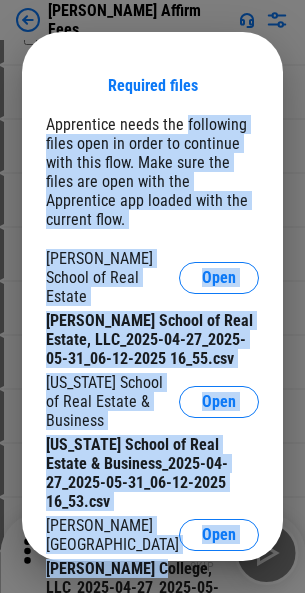 drag, startPoint x: 105, startPoint y: 139, endPoint x: 130, endPoint y: 549, distance: 410.76147 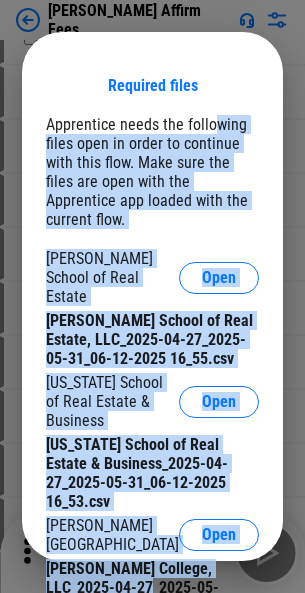 drag, startPoint x: 136, startPoint y: 554, endPoint x: 86, endPoint y: 138, distance: 418.99402 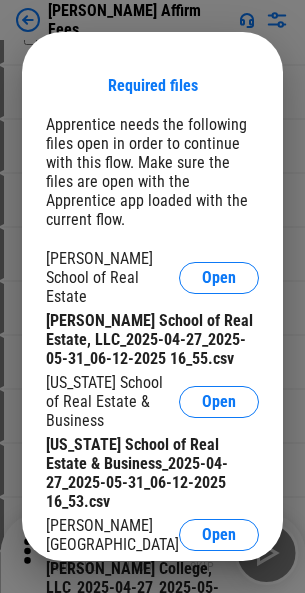 click on "Required files Apprentice needs the following files open in order to continue with this flow. Make sure the files are open with the Apprentice app loaded with the current flow. Hogan School of Real Estate Open Hogan School of Real Estate, LLC_2025-04-27_2025-05-31_06-12-2025 16_55.csv Arizona School of Real Estate & Business Open Arizona School of Real Estate & Business_2025-04-27_2025-05-31_06-12-2025 16_53.csv Hondros College Open Hondros College, LLC_2025-04-27_2025-05-31_06-12-2025 16_53.csv Chase Bank Data Open Continue" at bounding box center (152, 296) 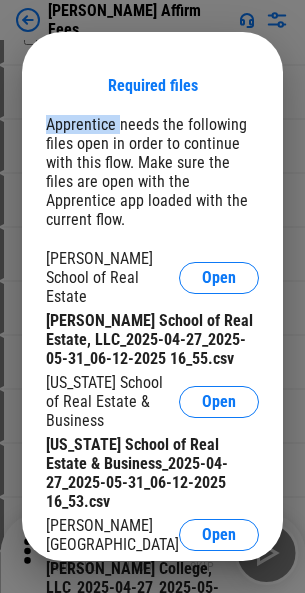click on "Required files Apprentice needs the following files open in order to continue with this flow. Make sure the files are open with the Apprentice app loaded with the current flow. Hogan School of Real Estate Open Hogan School of Real Estate, LLC_2025-04-27_2025-05-31_06-12-2025 16_55.csv Arizona School of Real Estate & Business Open Arizona School of Real Estate & Business_2025-04-27_2025-05-31_06-12-2025 16_53.csv Hondros College Open Hondros College, LLC_2025-04-27_2025-05-31_06-12-2025 16_53.csv Chase Bank Data Open Not all required workbooks have been selected. Continue" at bounding box center [152, 296] 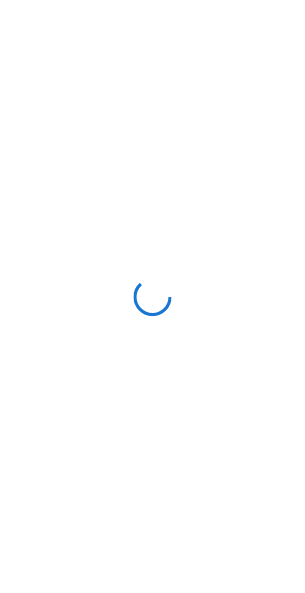 scroll, scrollTop: 0, scrollLeft: 0, axis: both 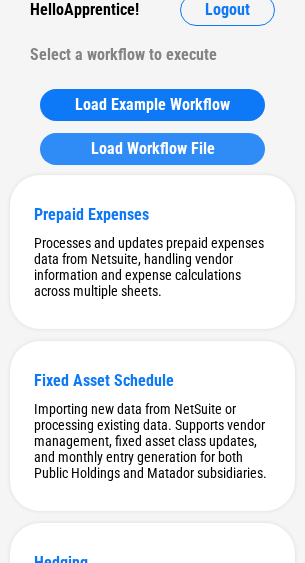 click on "Load Workflow File" at bounding box center (153, 149) 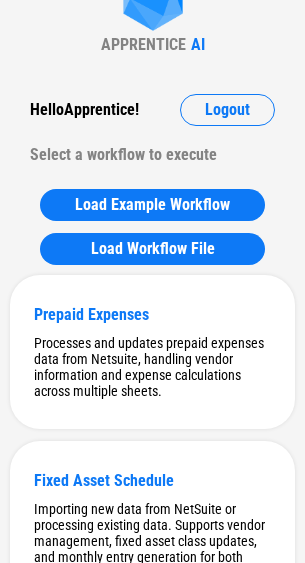 scroll, scrollTop: 0, scrollLeft: 0, axis: both 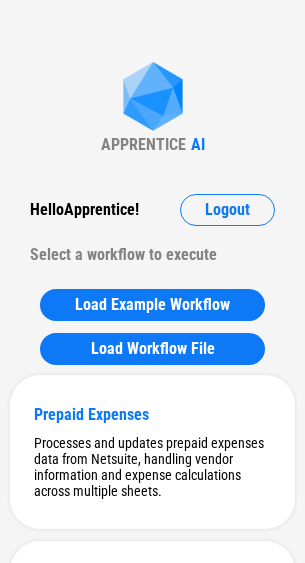 click on "Hello  Apprentice !" at bounding box center [84, 210] 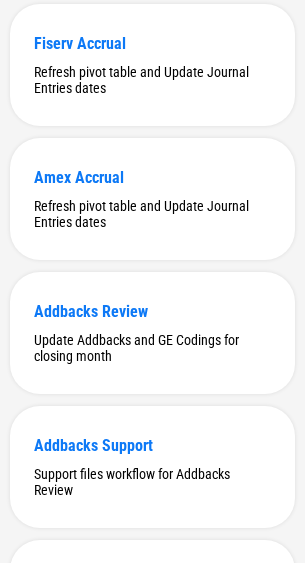 scroll, scrollTop: 3822, scrollLeft: 0, axis: vertical 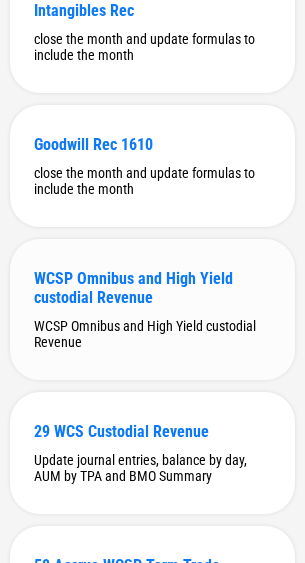 click on "WCSP Omnibus and High Yield custodial Revenue" at bounding box center (152, 288) 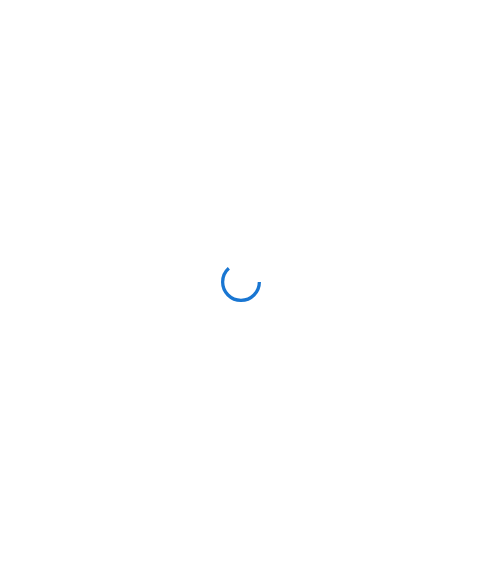 scroll, scrollTop: 0, scrollLeft: 0, axis: both 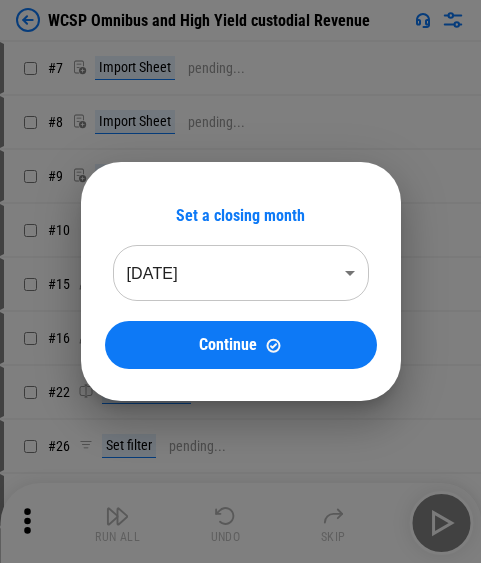 click on "Set a closing month May 2025 ******** ​ Continue" at bounding box center (241, 281) 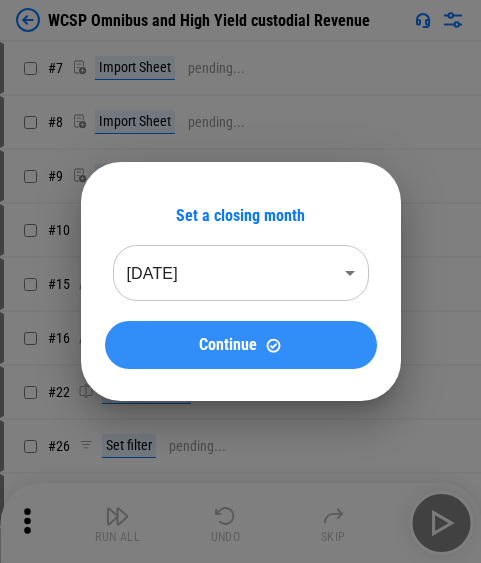 click on "Continue" at bounding box center (241, 345) 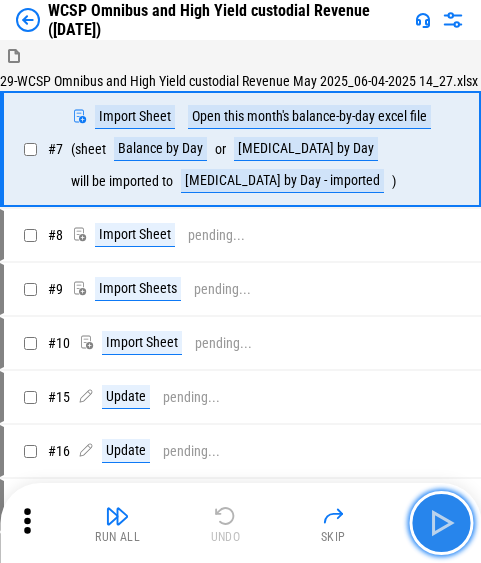 click at bounding box center [441, 523] 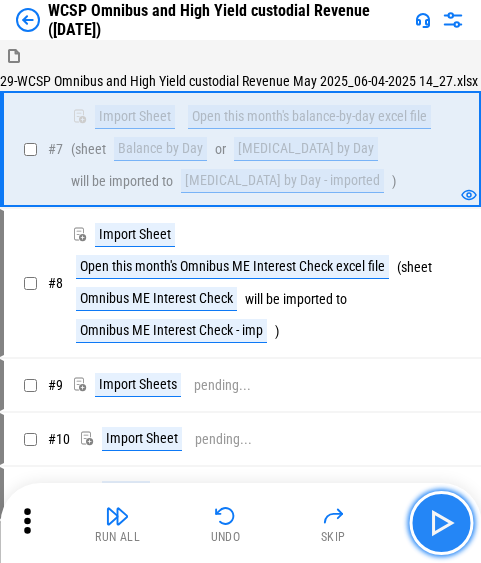 click at bounding box center (441, 523) 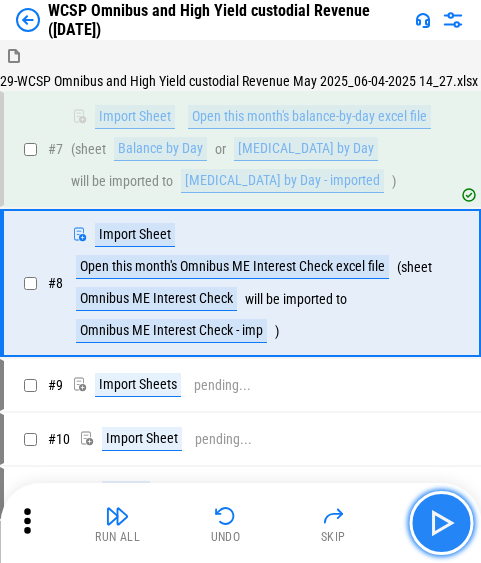 click at bounding box center [441, 523] 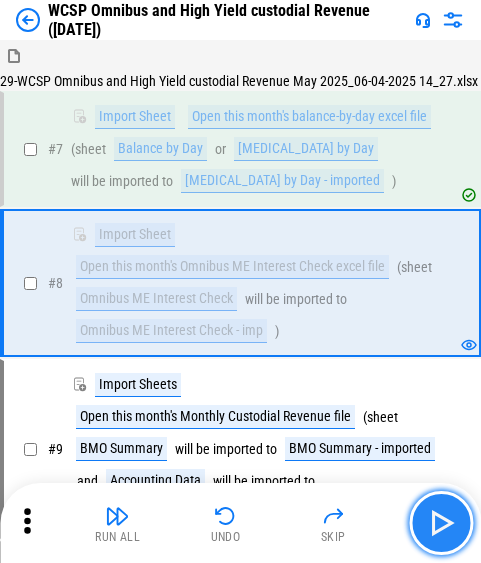 click at bounding box center (441, 523) 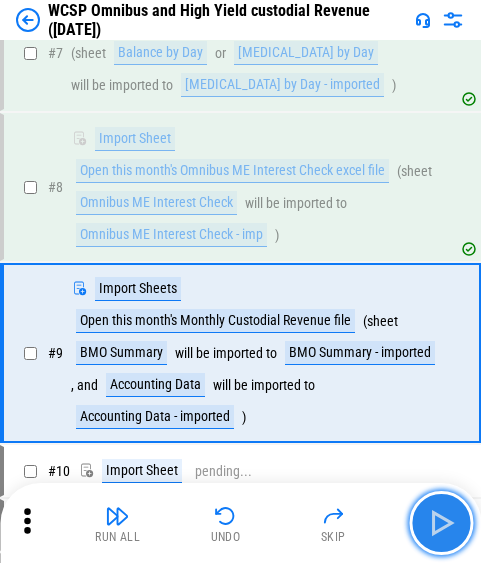 scroll, scrollTop: 169, scrollLeft: 0, axis: vertical 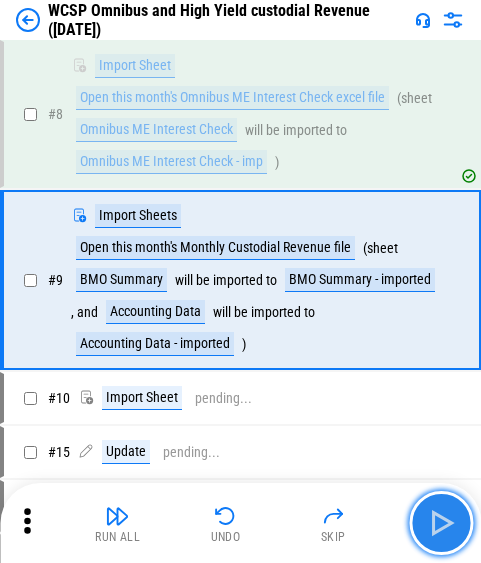 click at bounding box center (441, 523) 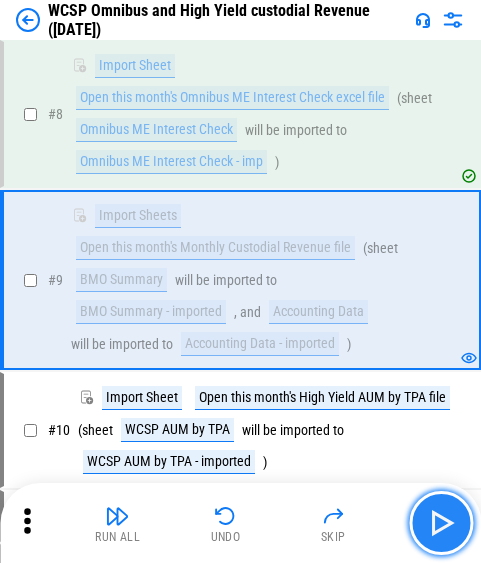 click at bounding box center [441, 523] 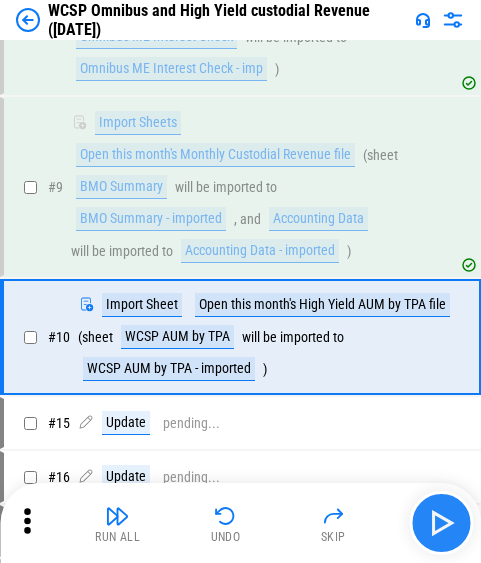 scroll, scrollTop: 319, scrollLeft: 0, axis: vertical 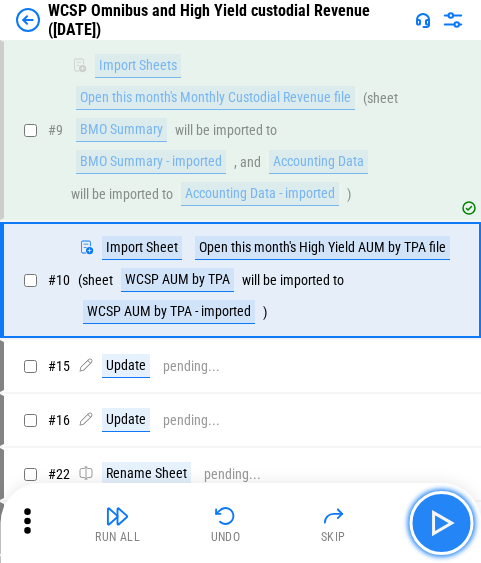 click at bounding box center [441, 523] 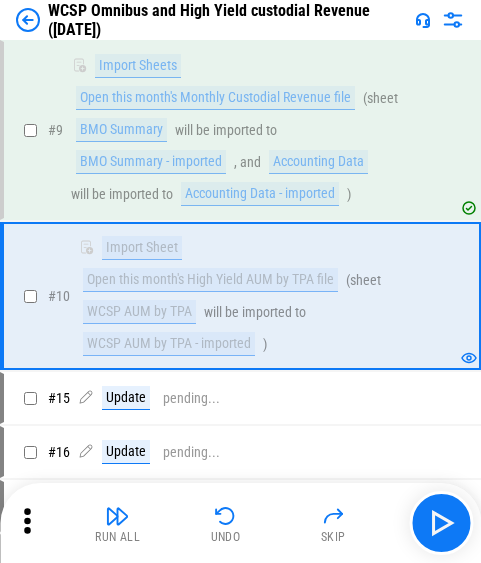 click on "Run All" at bounding box center [118, 523] 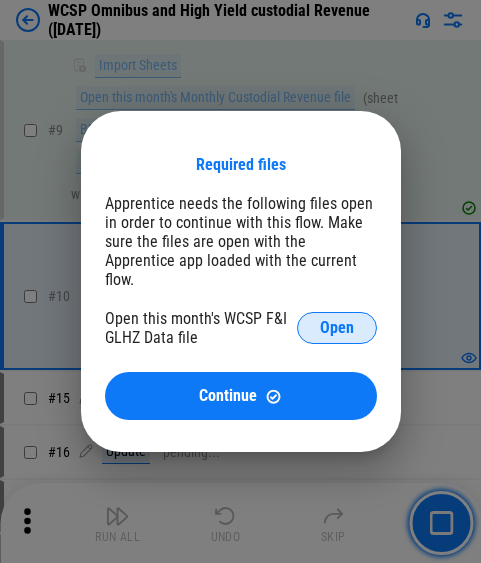 click on "Open" at bounding box center (337, 328) 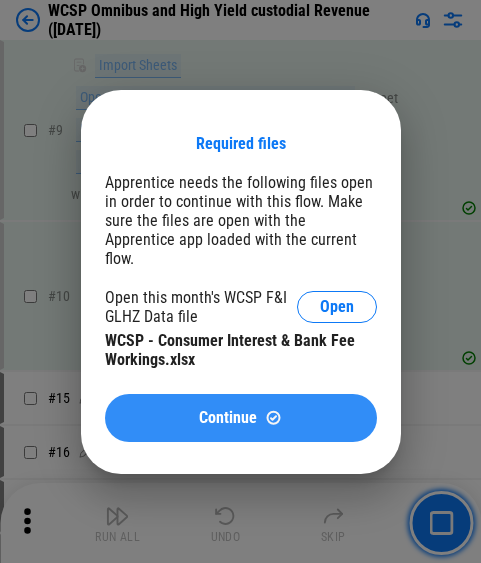 click on "Continue" at bounding box center [241, 418] 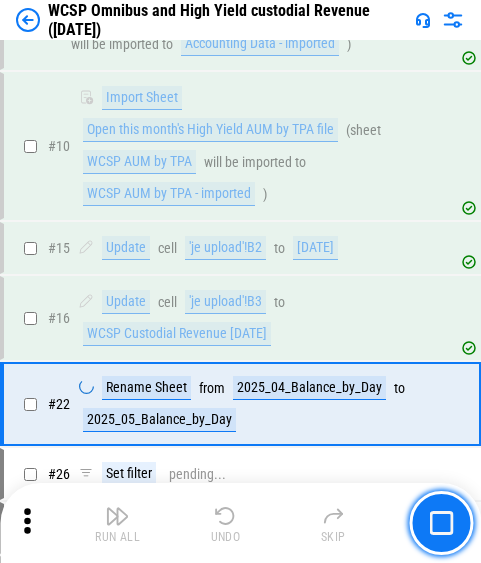 scroll, scrollTop: 593, scrollLeft: 0, axis: vertical 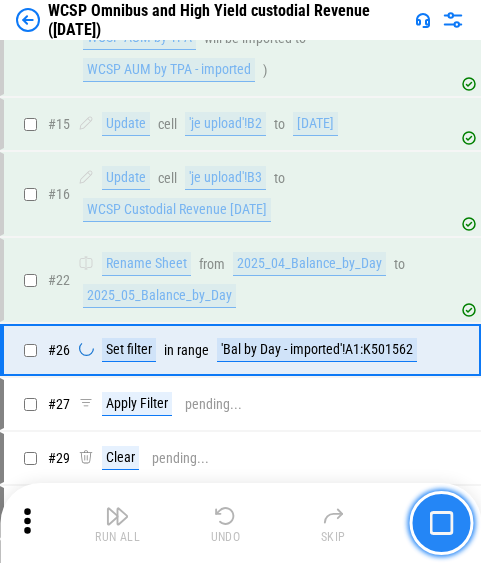 click at bounding box center [441, 523] 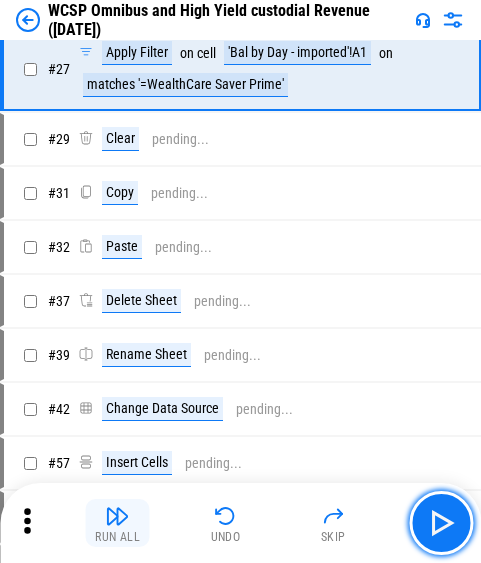 scroll, scrollTop: 733, scrollLeft: 0, axis: vertical 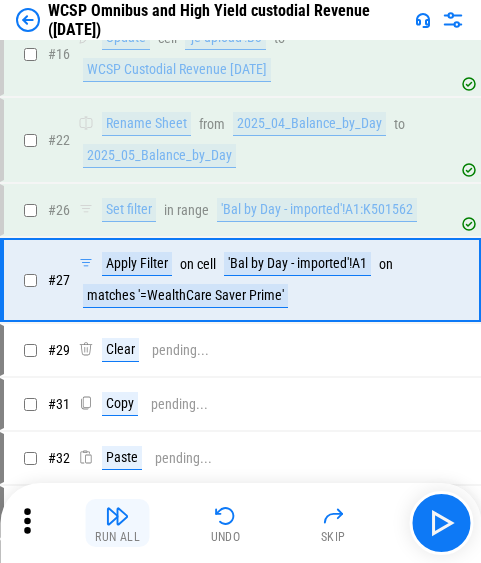 click at bounding box center [118, 516] 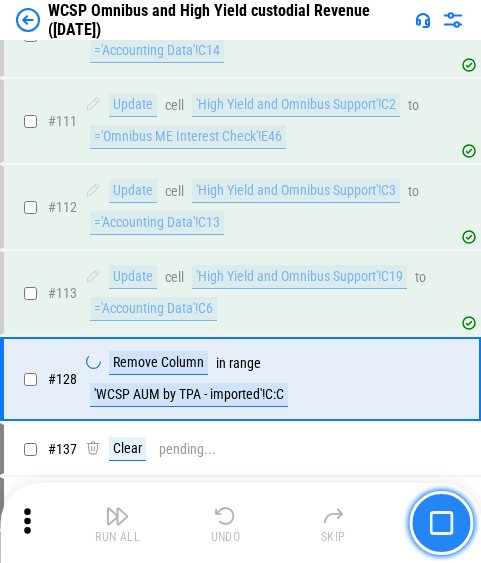 scroll, scrollTop: 2263, scrollLeft: 0, axis: vertical 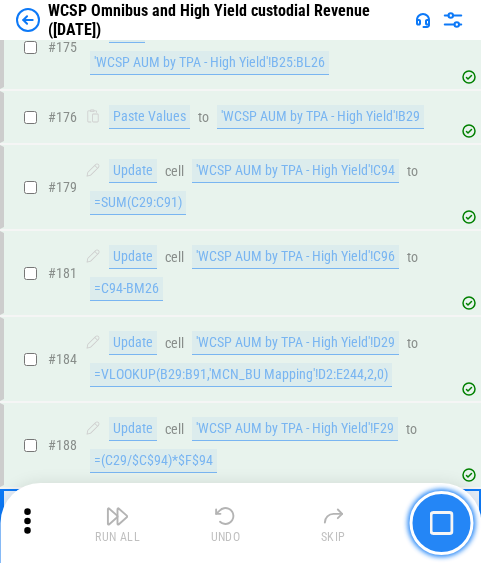 click at bounding box center (441, 523) 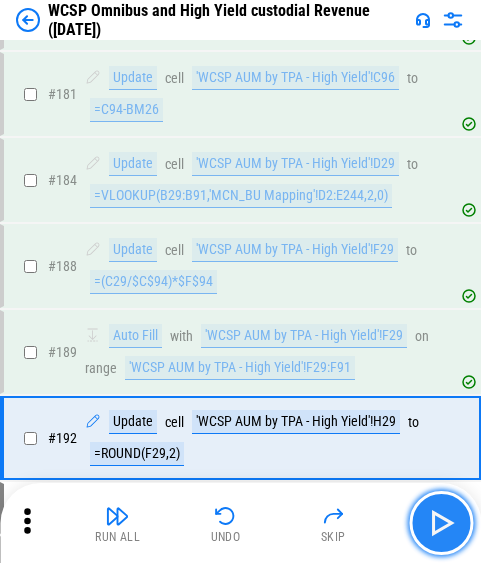 scroll, scrollTop: 3813, scrollLeft: 0, axis: vertical 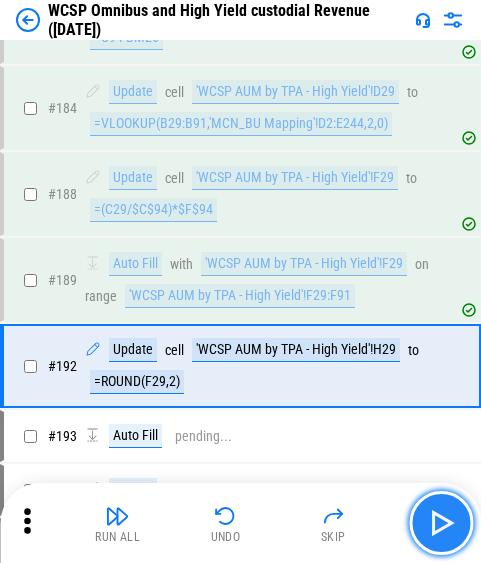 click at bounding box center [441, 523] 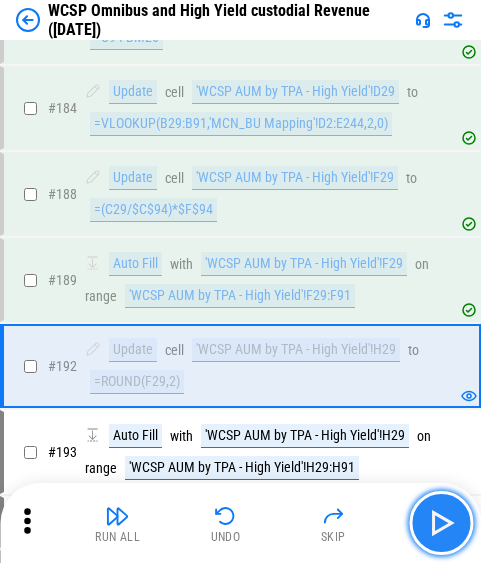 click at bounding box center [441, 523] 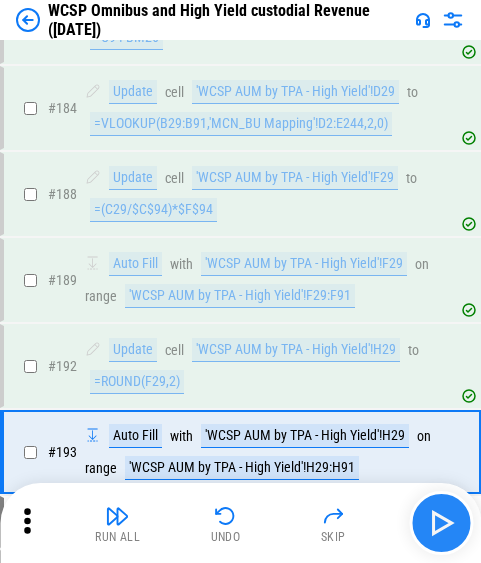 scroll, scrollTop: 3985, scrollLeft: 0, axis: vertical 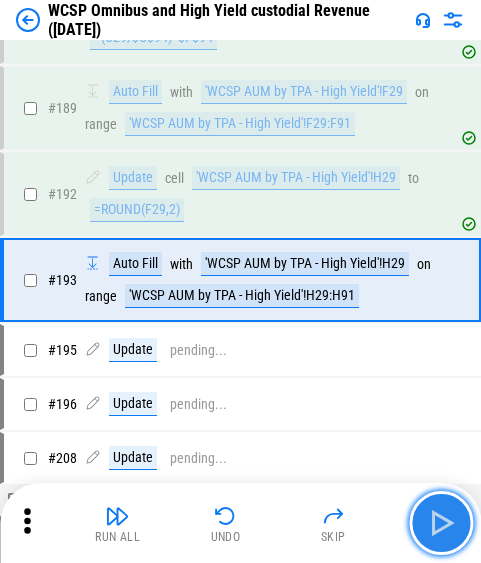 click at bounding box center (441, 523) 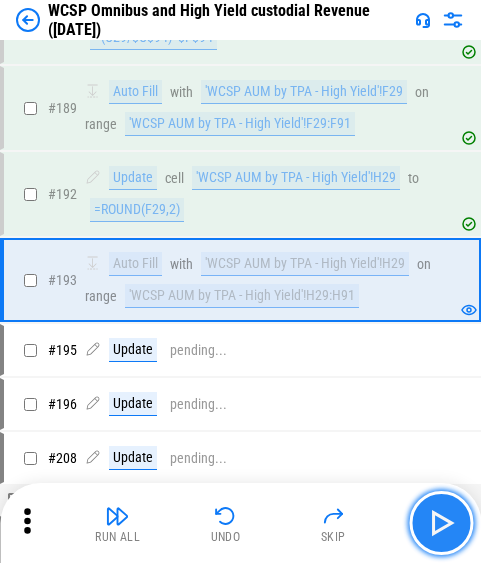 click at bounding box center [441, 523] 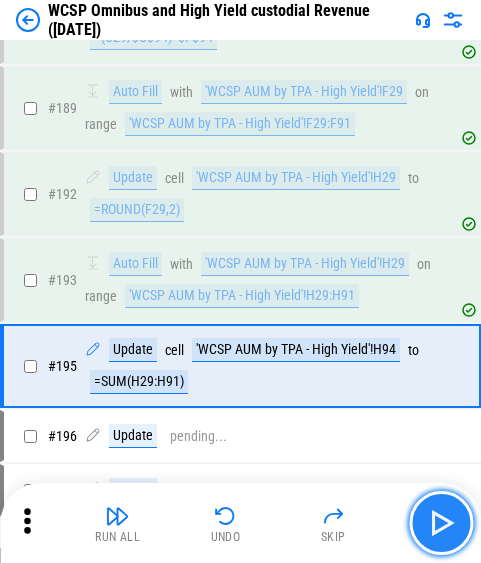click at bounding box center (441, 523) 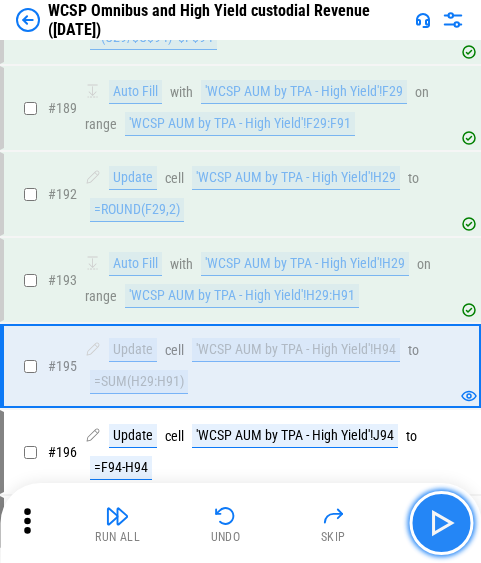 click at bounding box center [441, 523] 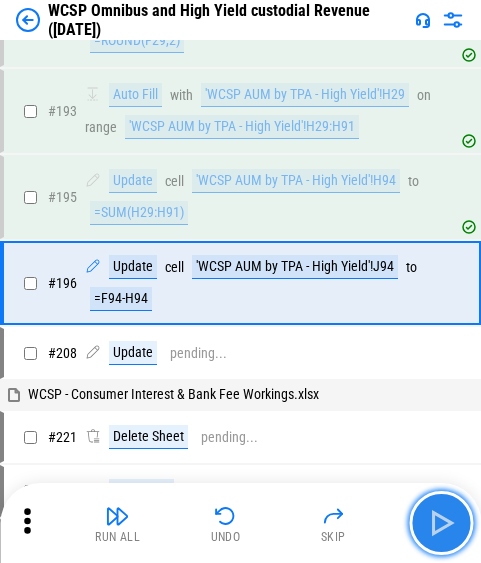 scroll, scrollTop: 4157, scrollLeft: 0, axis: vertical 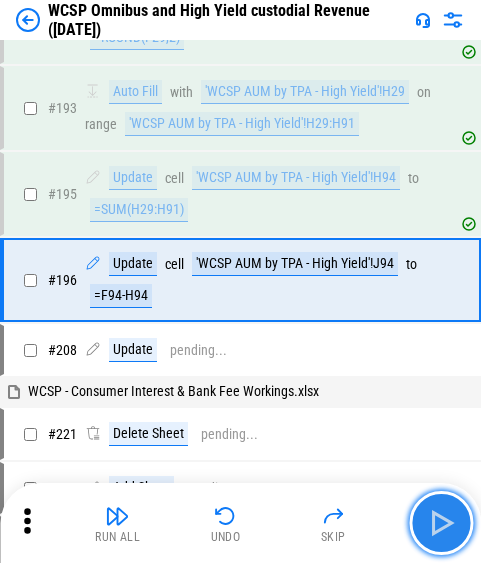 click at bounding box center [441, 523] 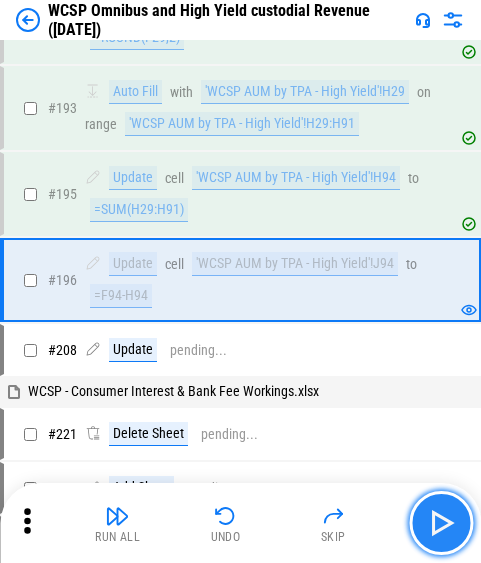 click at bounding box center [441, 523] 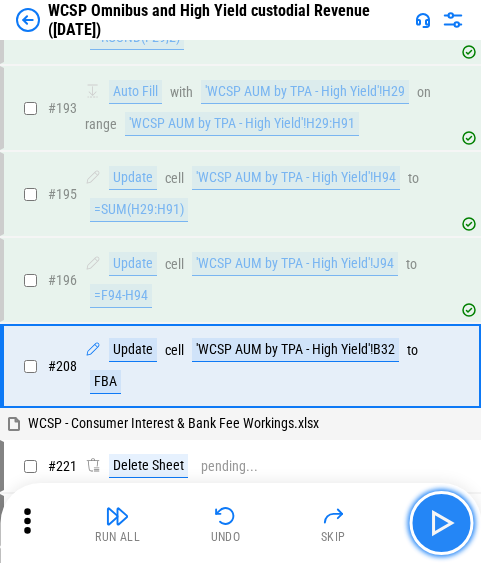 click at bounding box center (441, 523) 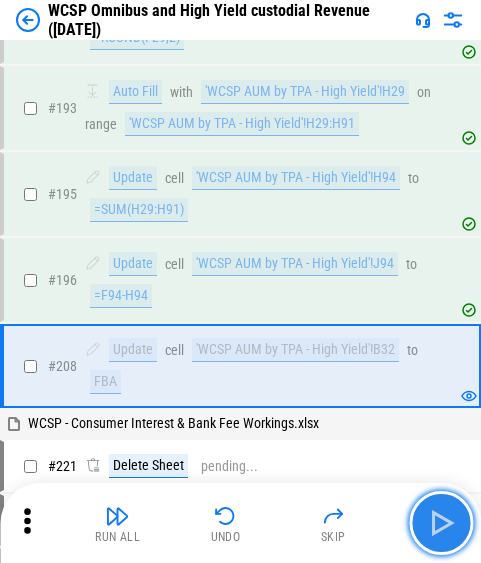 click at bounding box center [441, 523] 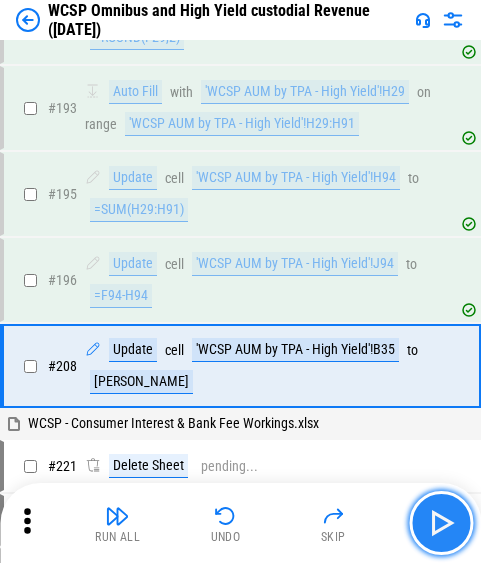 click at bounding box center [441, 523] 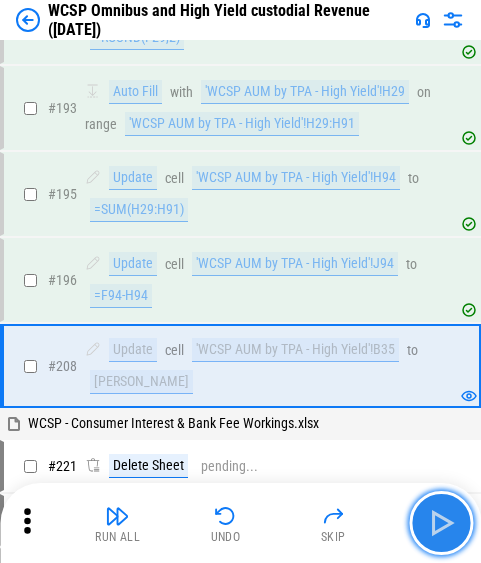 click at bounding box center (441, 523) 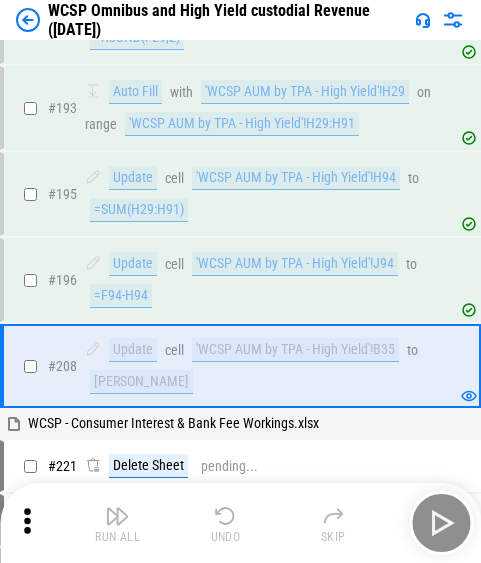 click on "Run All Undo Skip" at bounding box center [242, 523] 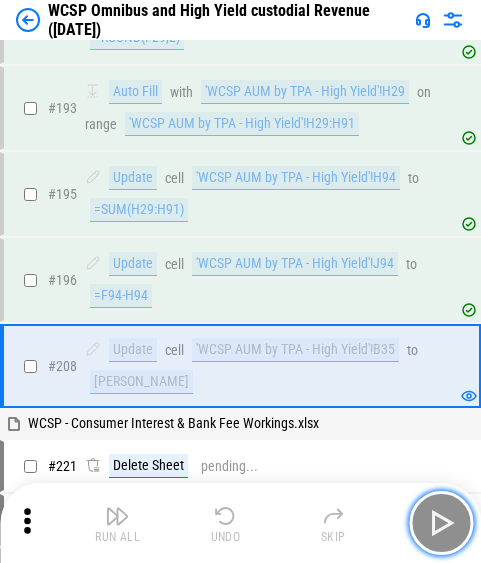 click at bounding box center [441, 523] 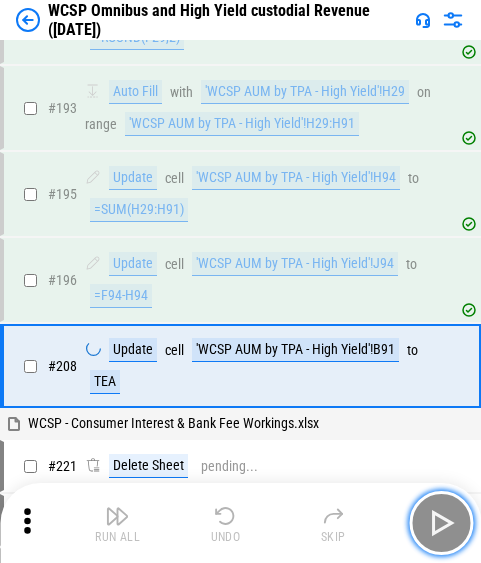 click at bounding box center (441, 523) 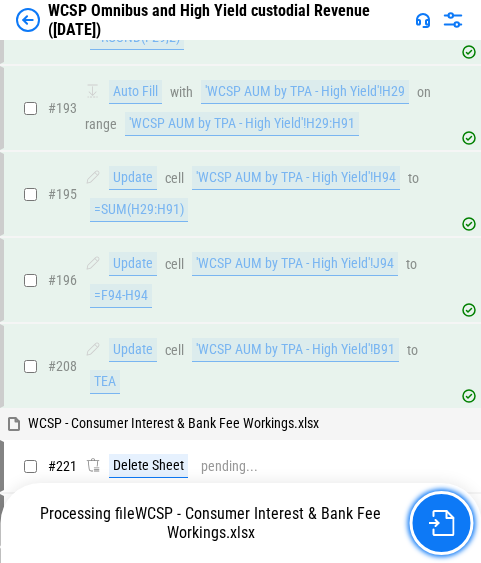 click at bounding box center [441, 523] 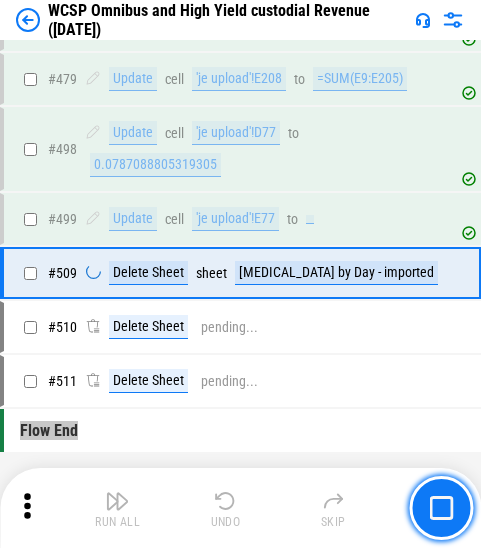 scroll, scrollTop: 9532, scrollLeft: 0, axis: vertical 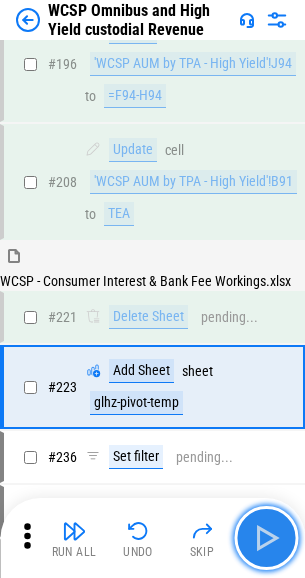 click at bounding box center [266, 538] 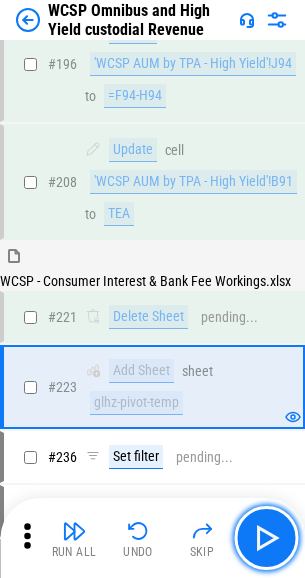 click at bounding box center (266, 538) 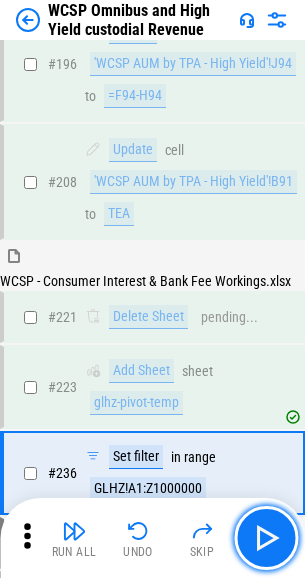 click at bounding box center (266, 538) 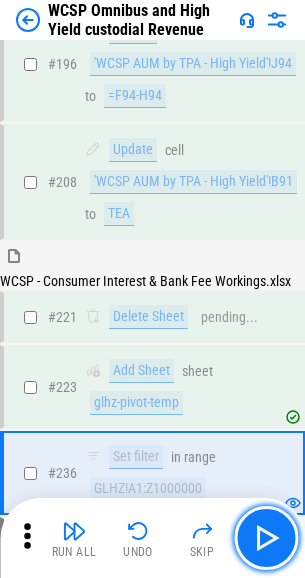 click at bounding box center [266, 538] 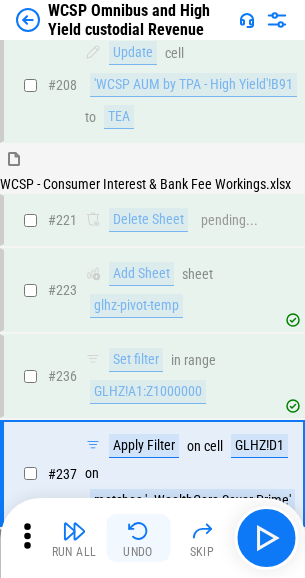scroll, scrollTop: 5966, scrollLeft: 0, axis: vertical 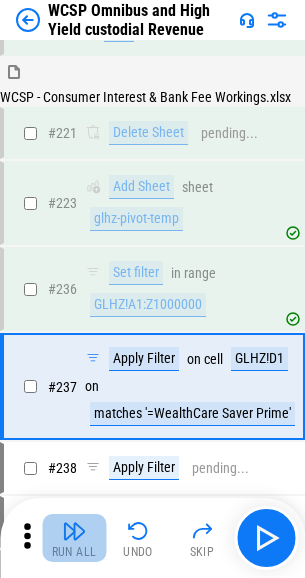 click on "Run All" at bounding box center [74, 538] 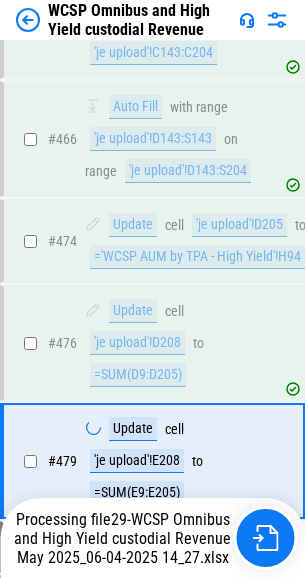 scroll, scrollTop: 12574, scrollLeft: 0, axis: vertical 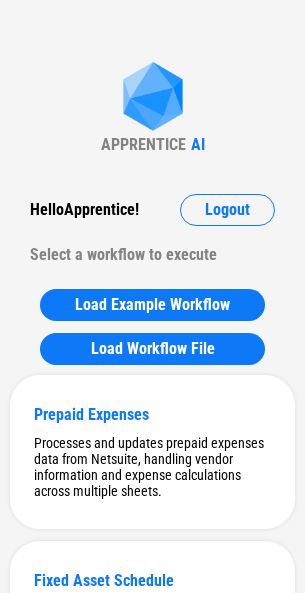 click on "APPRENTICE AI Hello  Apprentice ! Logout Select a workflow to execute Load Example Workflow Load Workflow File Prepaid Expenses Processes and updates prepaid expenses data from Netsuite, handling vendor information and expense calculations across multiple sheets. Fixed Asset Schedule Importing new data from NetSuite or processing existing data. Supports vendor management, fixed asset class updates, and monthly entry generation for both Public Holdings and Matador subsidiaries. Hedging Workflow to handle hedging operations including importing and processing data from Poalim and FairValue files and updating the month sheet accordingly Leases adds new month rows to all sheets, and updates Lead sheet accordingly Digital Content Capitalization Importing and processing trial balance data, update formulas in allocation table, and update formulas in JE for the new month. SBC importing new Expense table, removing zeroes, updating pivot table and adding new month column JE for Hedging Vendors Fill the vendor column DD" at bounding box center (152, 5428) 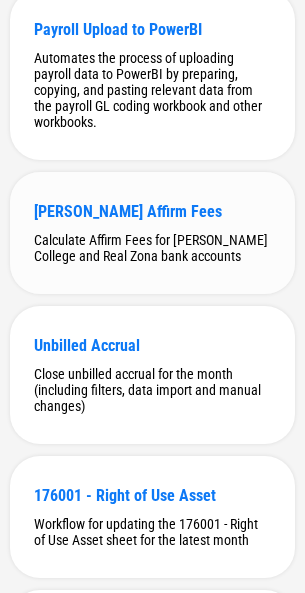 click on "[PERSON_NAME] Affirm Fees" at bounding box center [152, 211] 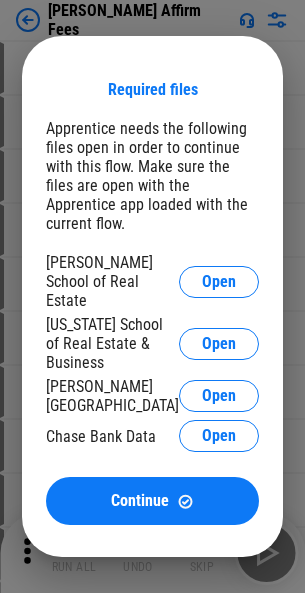 scroll, scrollTop: 100, scrollLeft: 0, axis: vertical 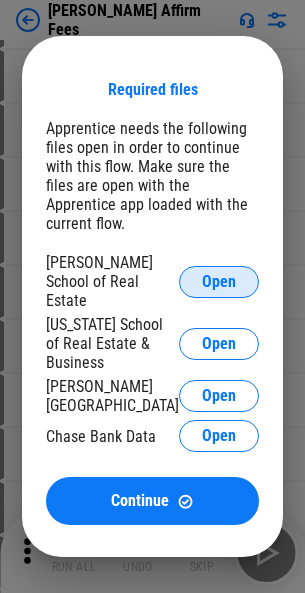 click on "Open" at bounding box center (219, 282) 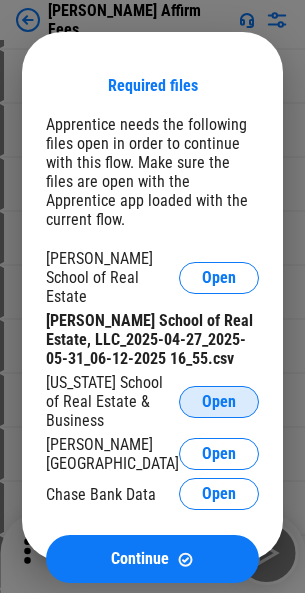 click on "Open" at bounding box center (219, 402) 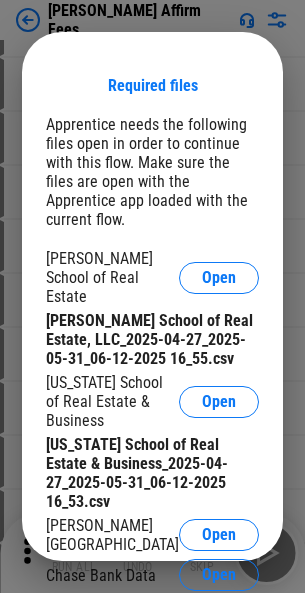 scroll, scrollTop: 500, scrollLeft: 0, axis: vertical 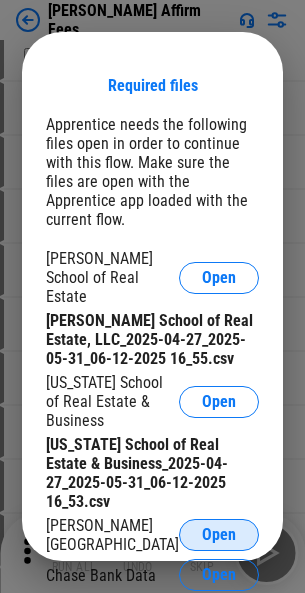 click on "Open" at bounding box center [219, 535] 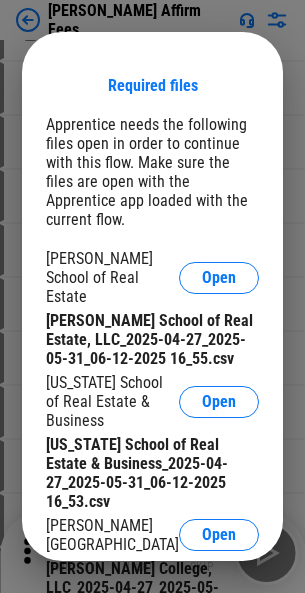 scroll, scrollTop: 900, scrollLeft: 0, axis: vertical 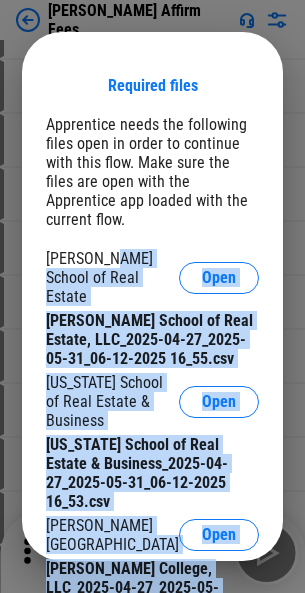 drag, startPoint x: 127, startPoint y: 246, endPoint x: 166, endPoint y: 578, distance: 334.2828 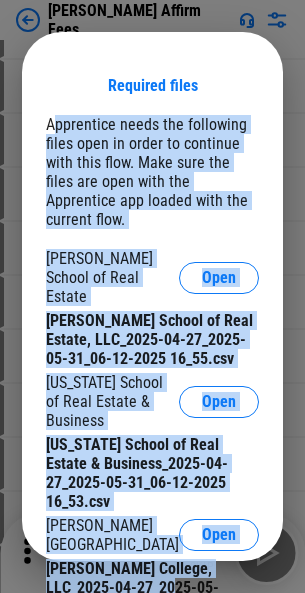 drag, startPoint x: 161, startPoint y: 558, endPoint x: 69, endPoint y: 109, distance: 458.3285 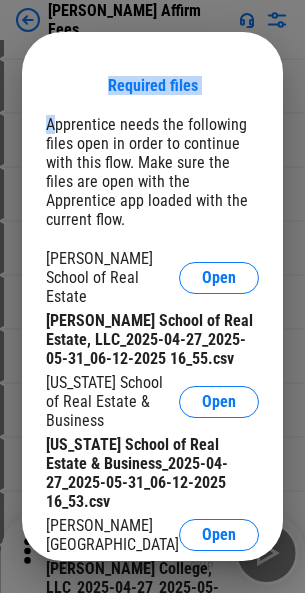 drag, startPoint x: 69, startPoint y: 113, endPoint x: 184, endPoint y: 604, distance: 504.28763 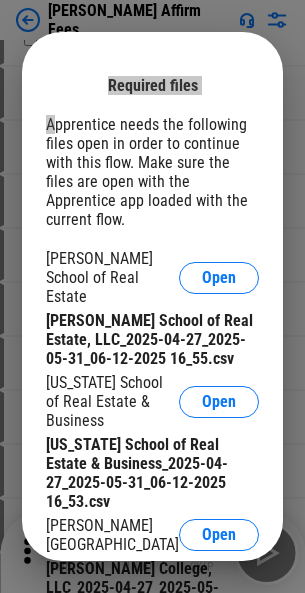 scroll, scrollTop: 900, scrollLeft: 0, axis: vertical 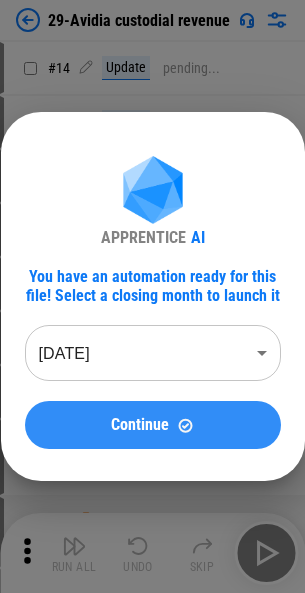 click on "Continue" at bounding box center [153, 425] 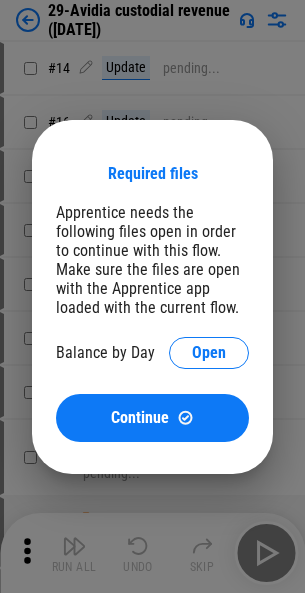 click on "Open" at bounding box center (209, 353) 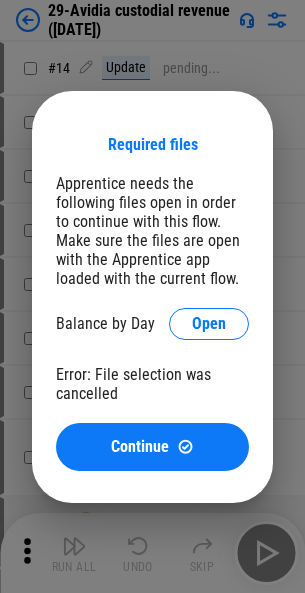 click on "Required files Apprentice needs the following files open in order to continue with this flow. Make sure the files are open with the Apprentice app loaded with the current flow. Balance by Day Open Error: File selection was cancelled Continue" at bounding box center (152, 296) 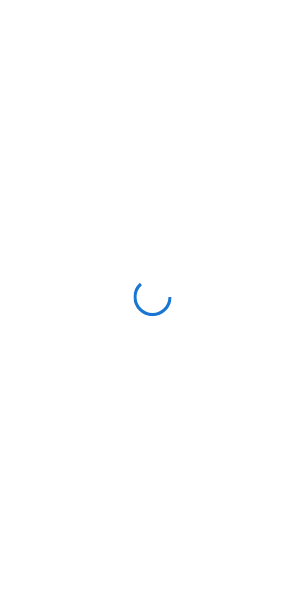 scroll, scrollTop: 0, scrollLeft: 0, axis: both 